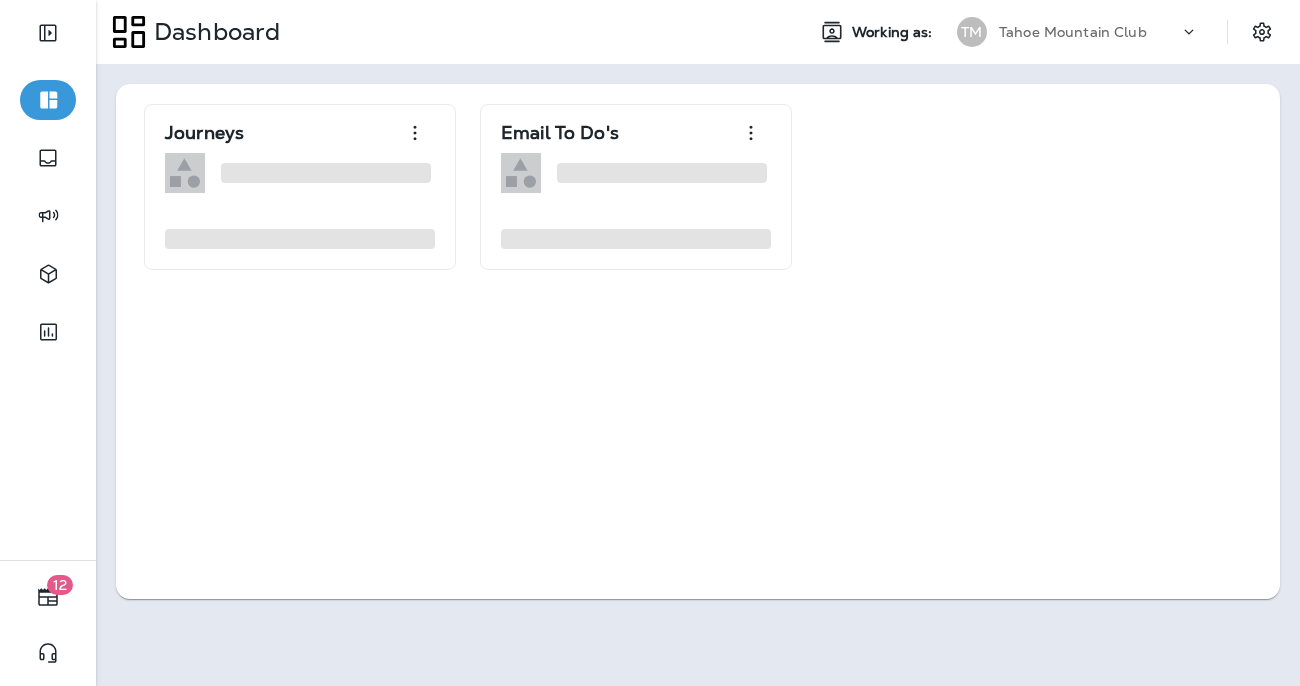 scroll, scrollTop: 0, scrollLeft: 0, axis: both 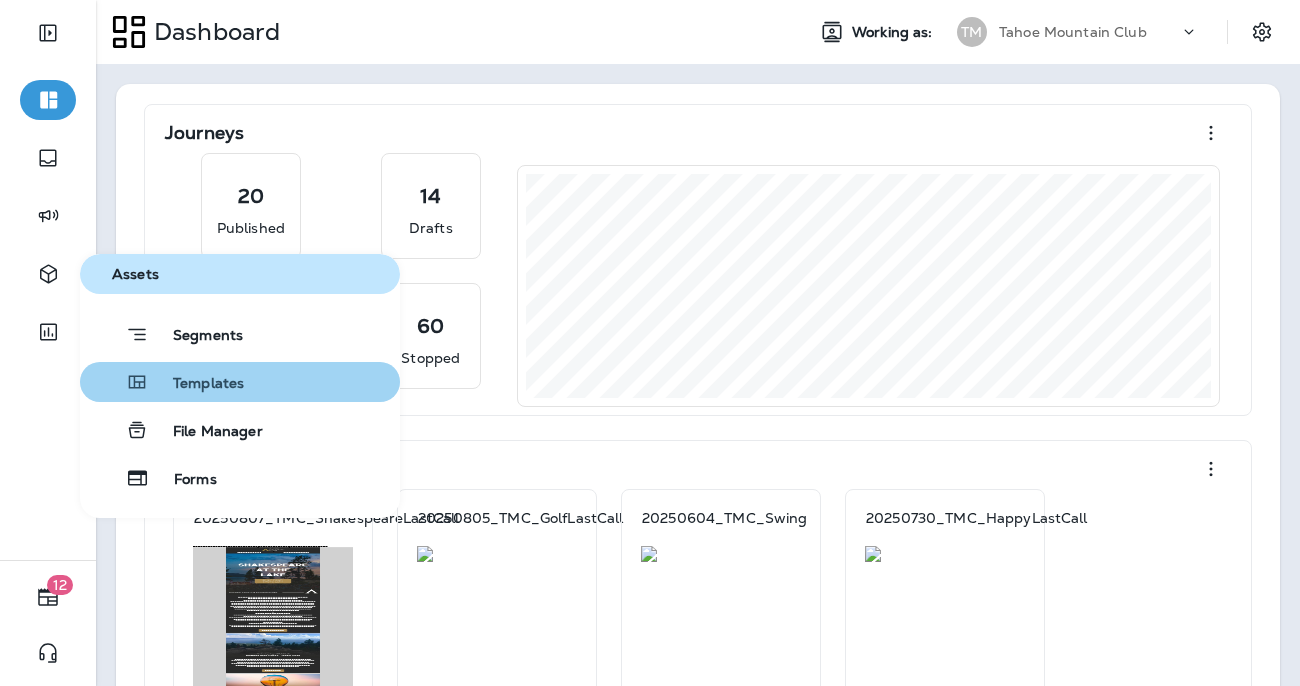 click on "Templates" at bounding box center [196, 384] 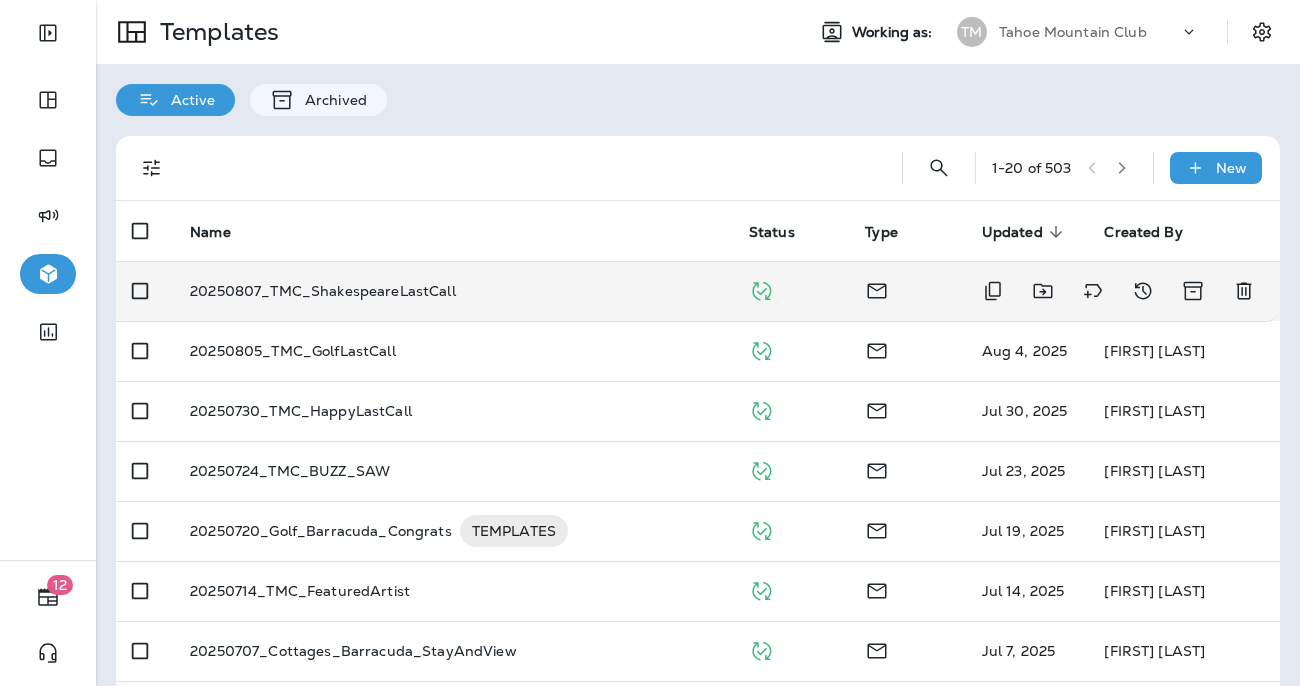 click on "20250807_TMC_ShakespeareLastCall" at bounding box center [322, 291] 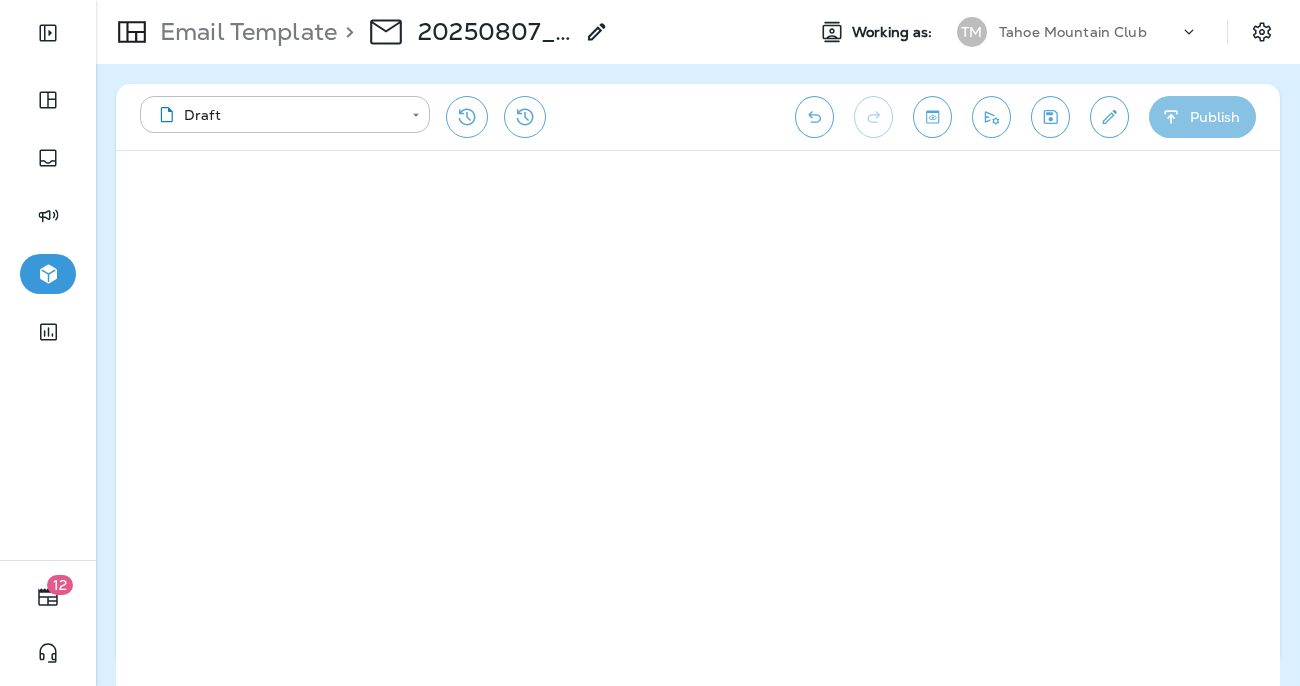 click on "Publish" at bounding box center [1202, 117] 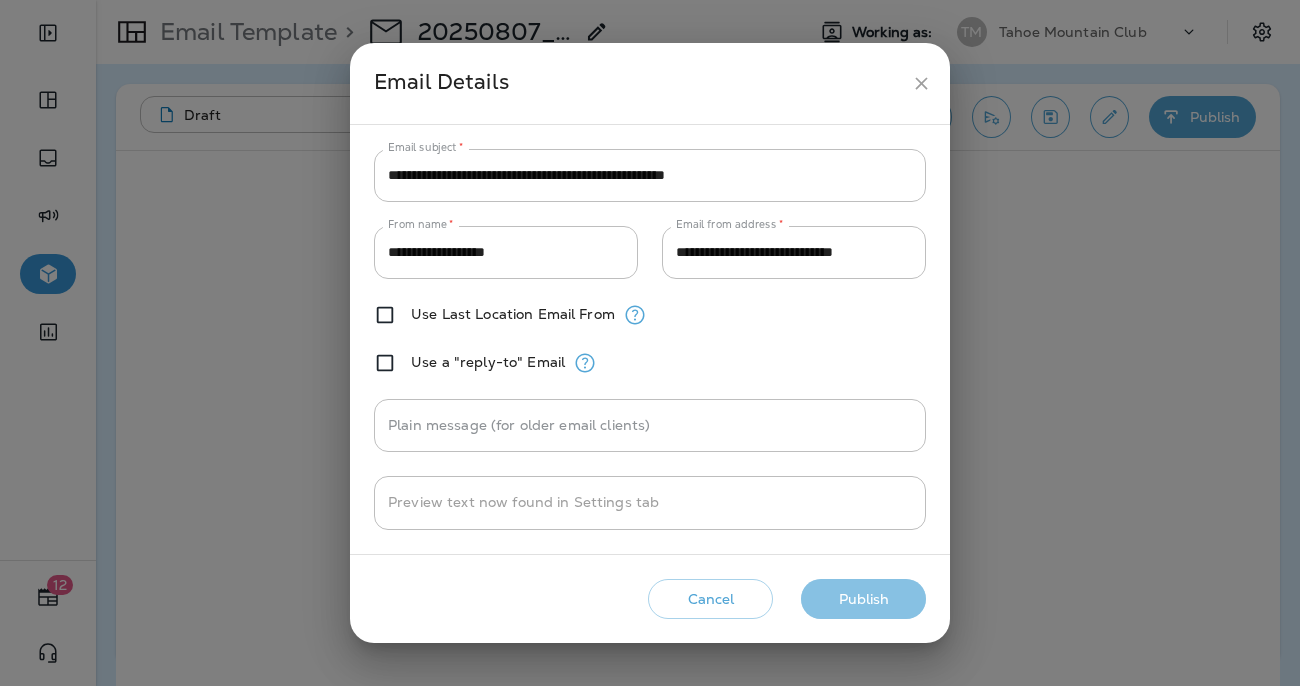 click on "Publish" at bounding box center [863, 599] 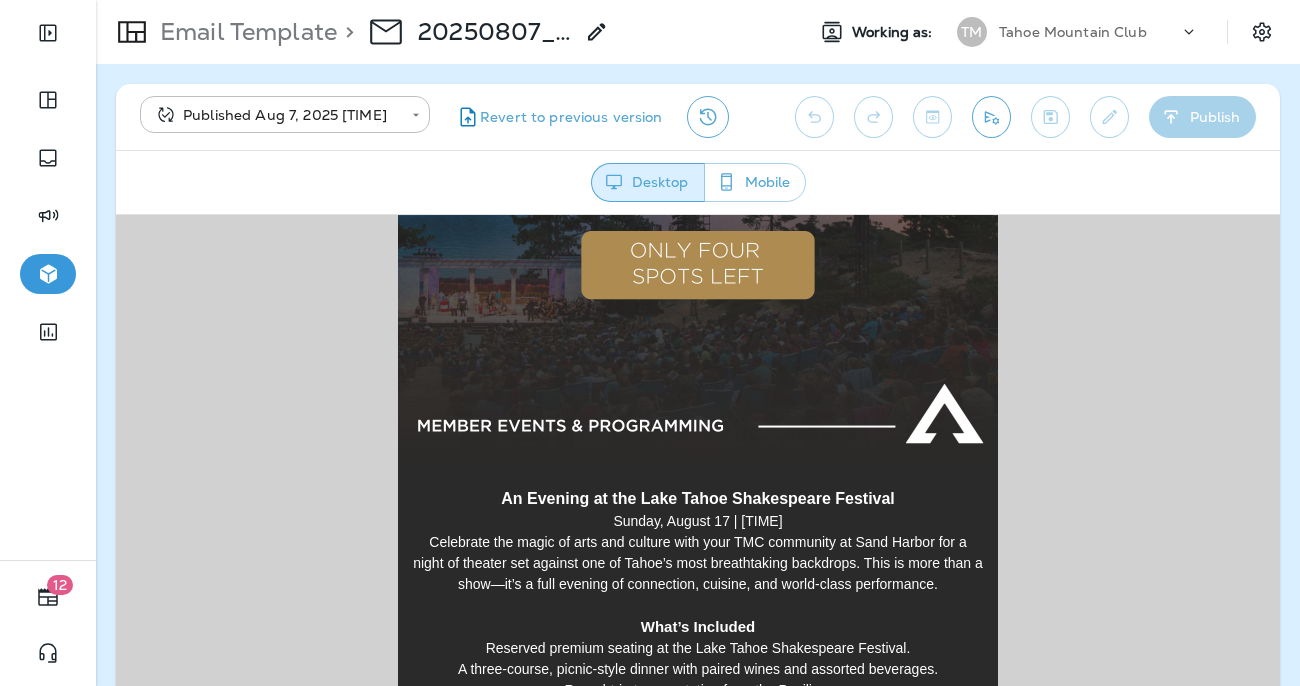 scroll, scrollTop: 393, scrollLeft: 0, axis: vertical 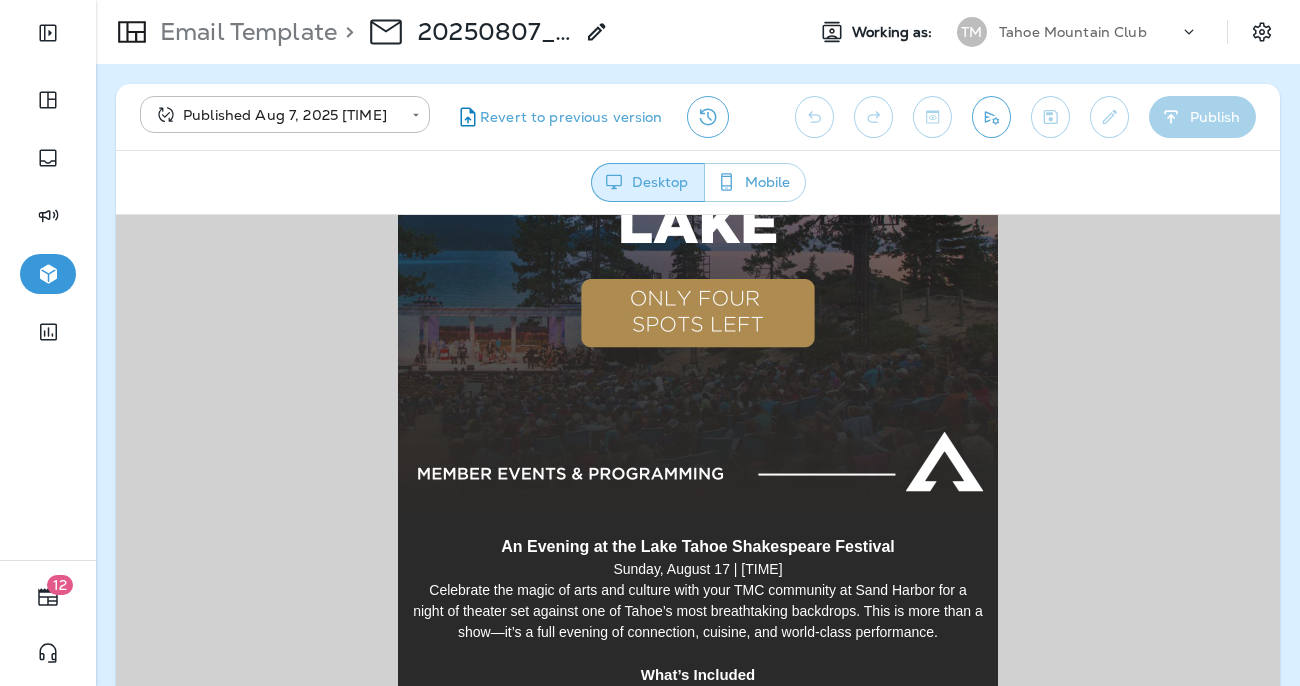 click at bounding box center (698, 214) 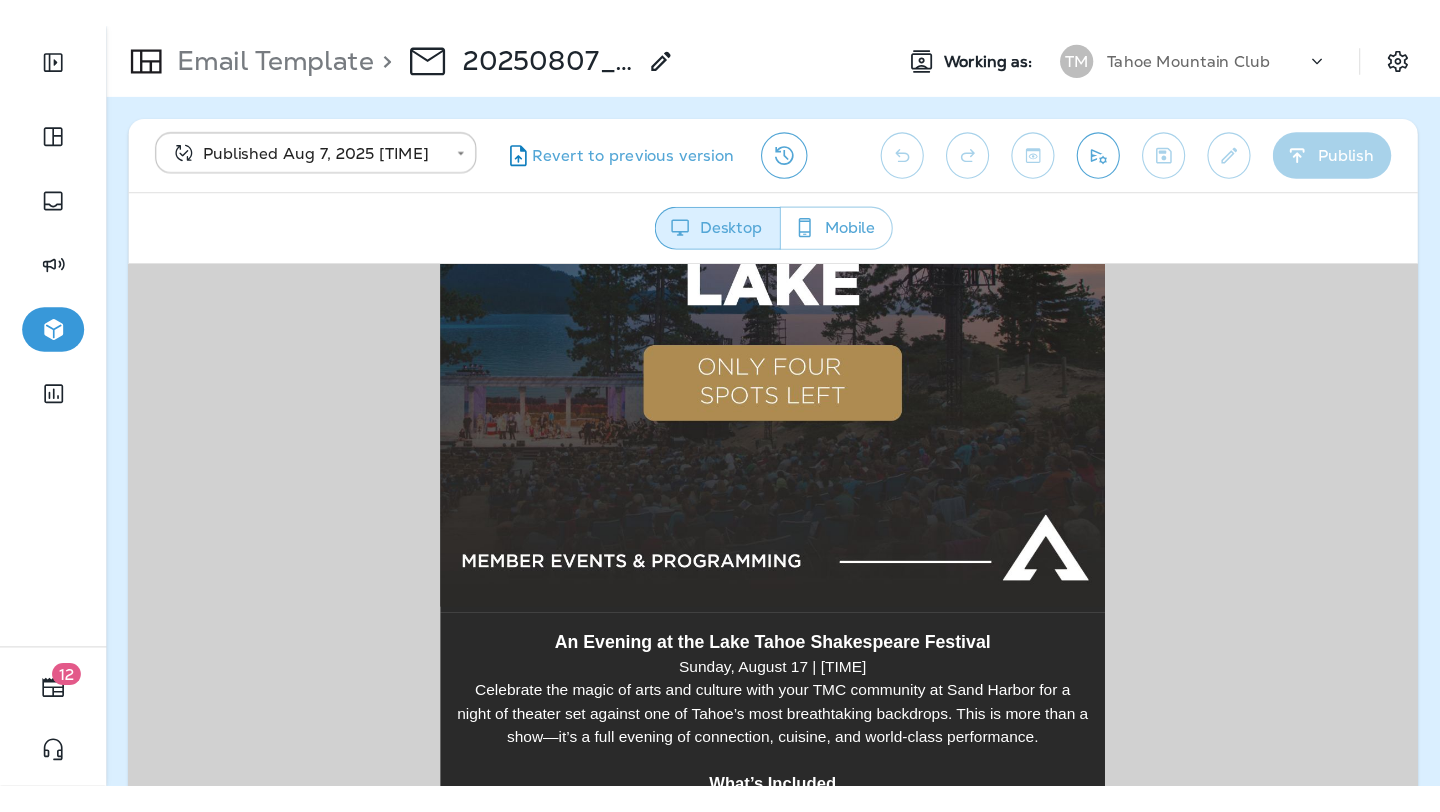 scroll, scrollTop: 0, scrollLeft: 0, axis: both 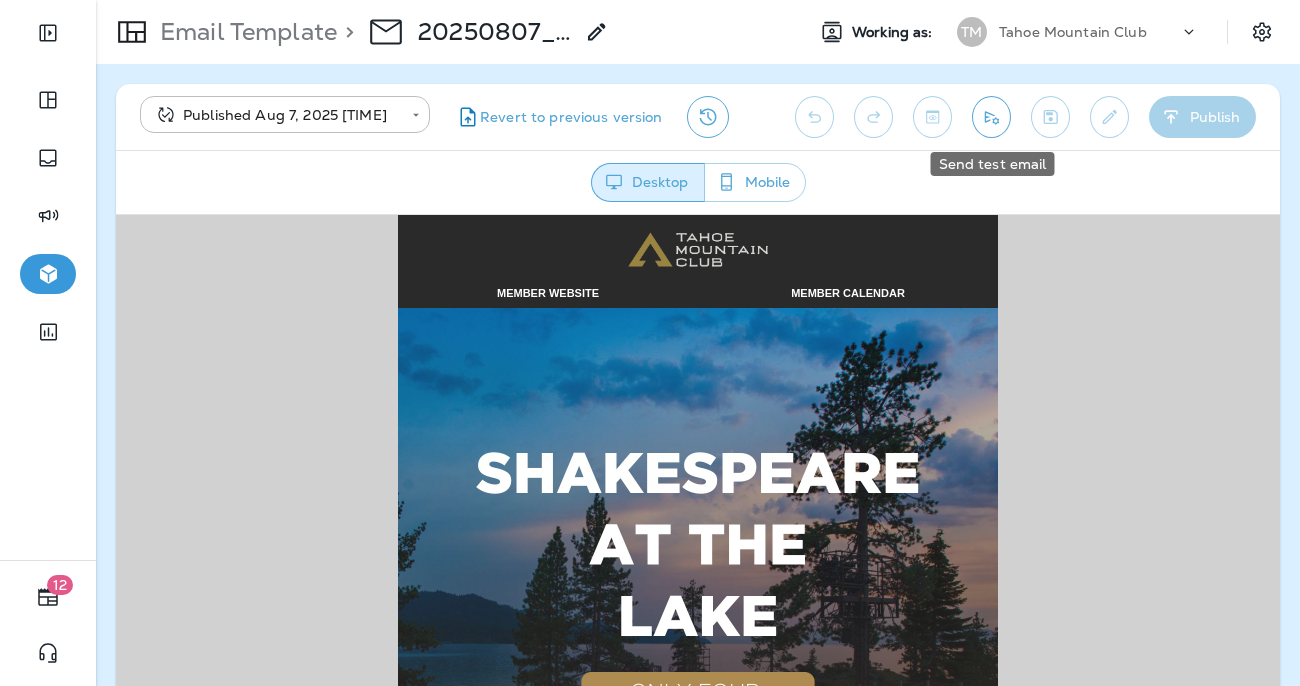 click 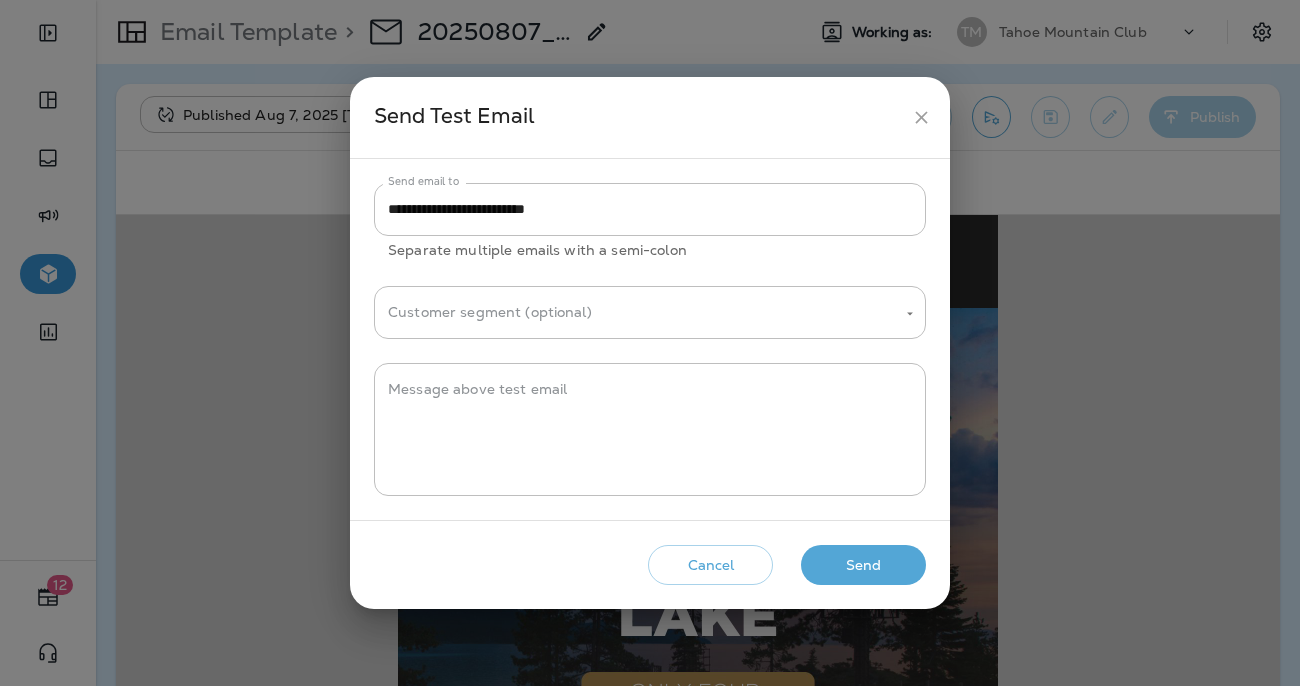 click on "Send" at bounding box center [863, 565] 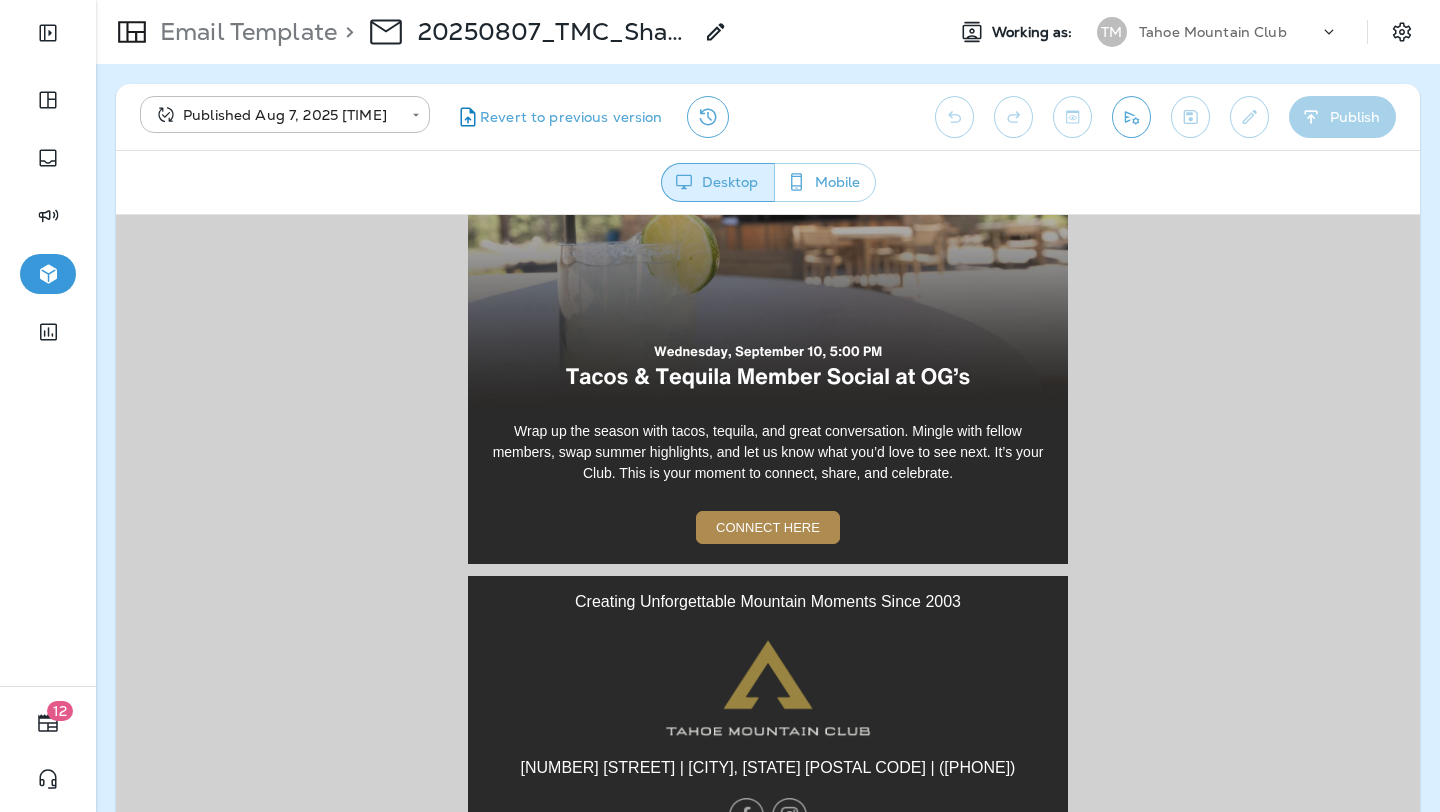 scroll, scrollTop: 2280, scrollLeft: 0, axis: vertical 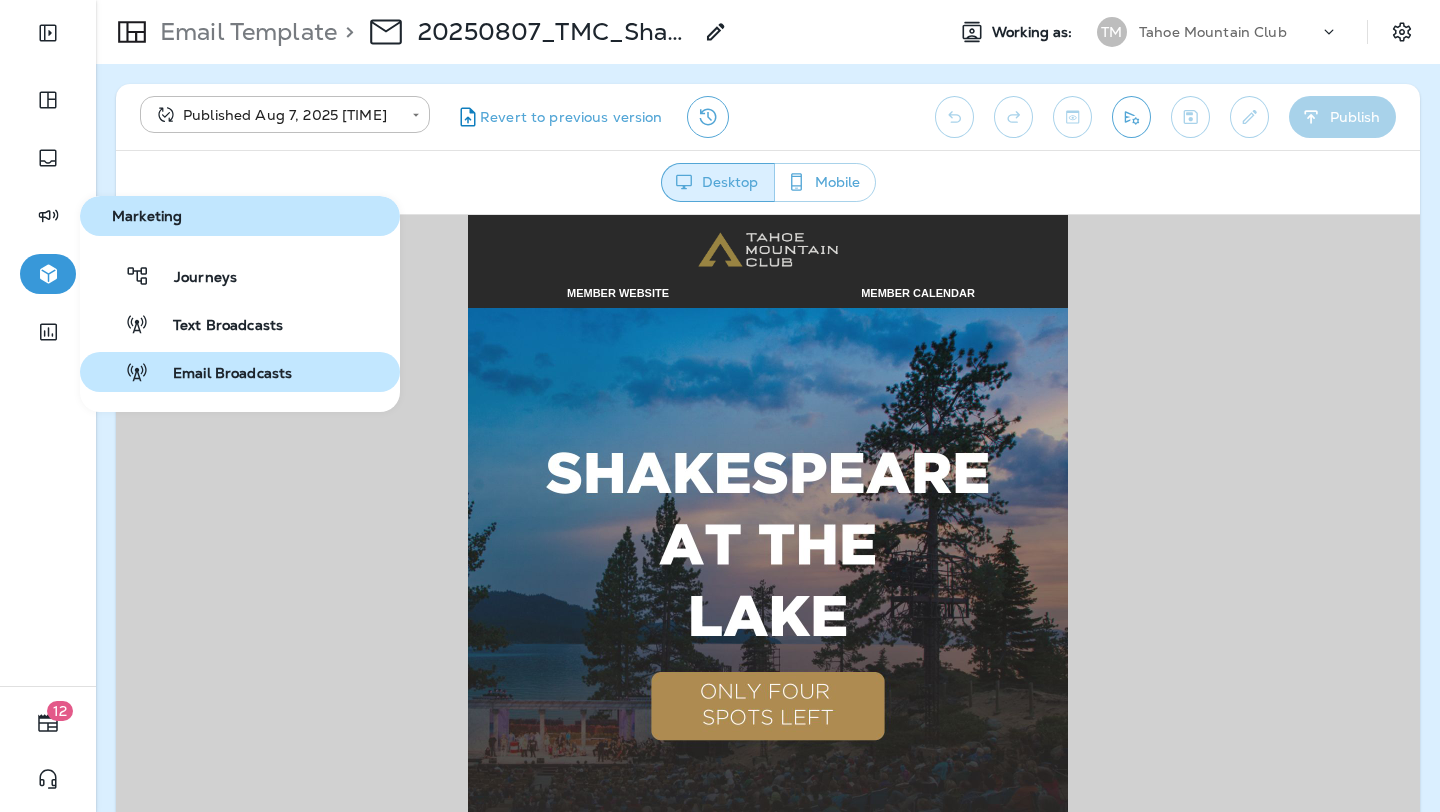 click on "Email Broadcasts" at bounding box center [220, 374] 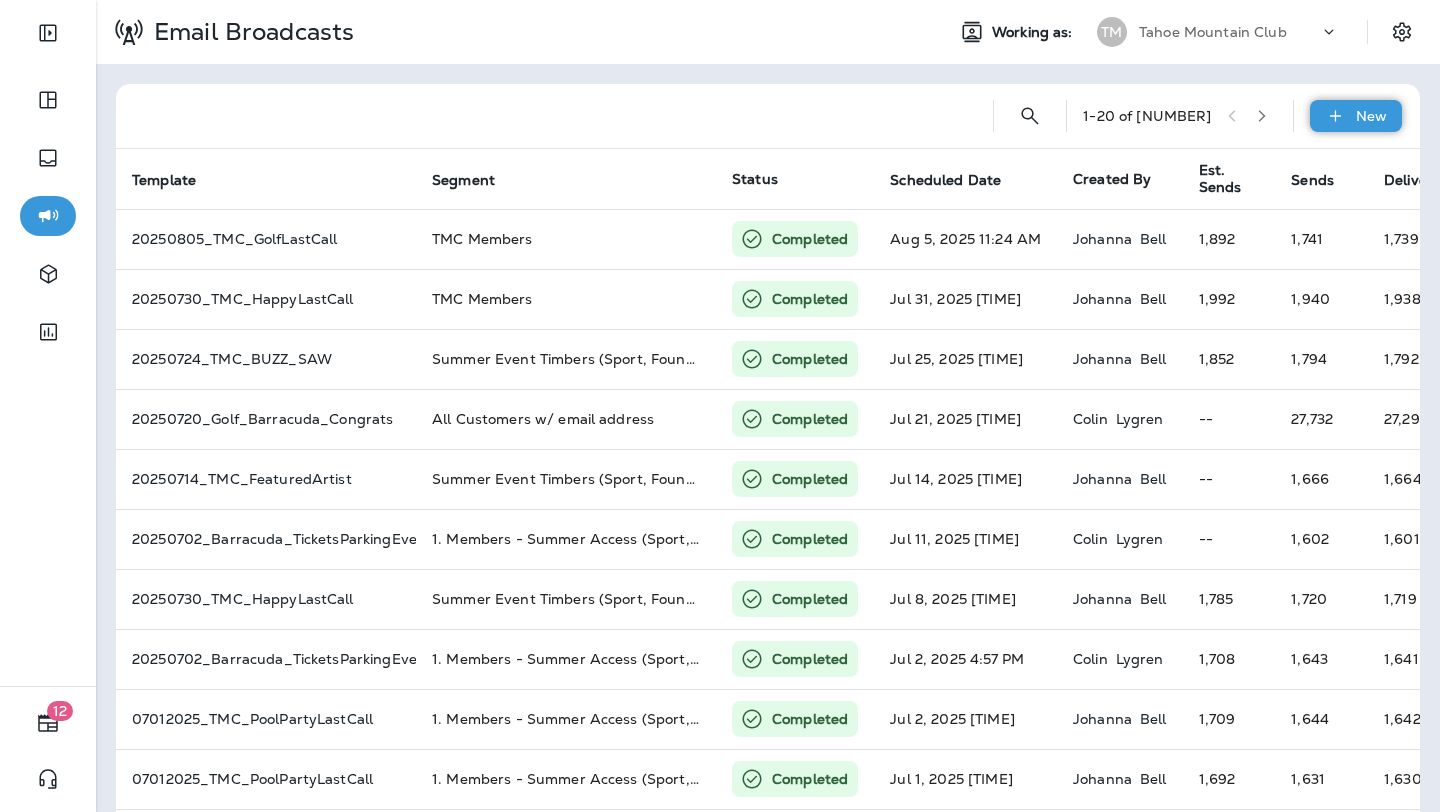 click on "New" at bounding box center (1356, 116) 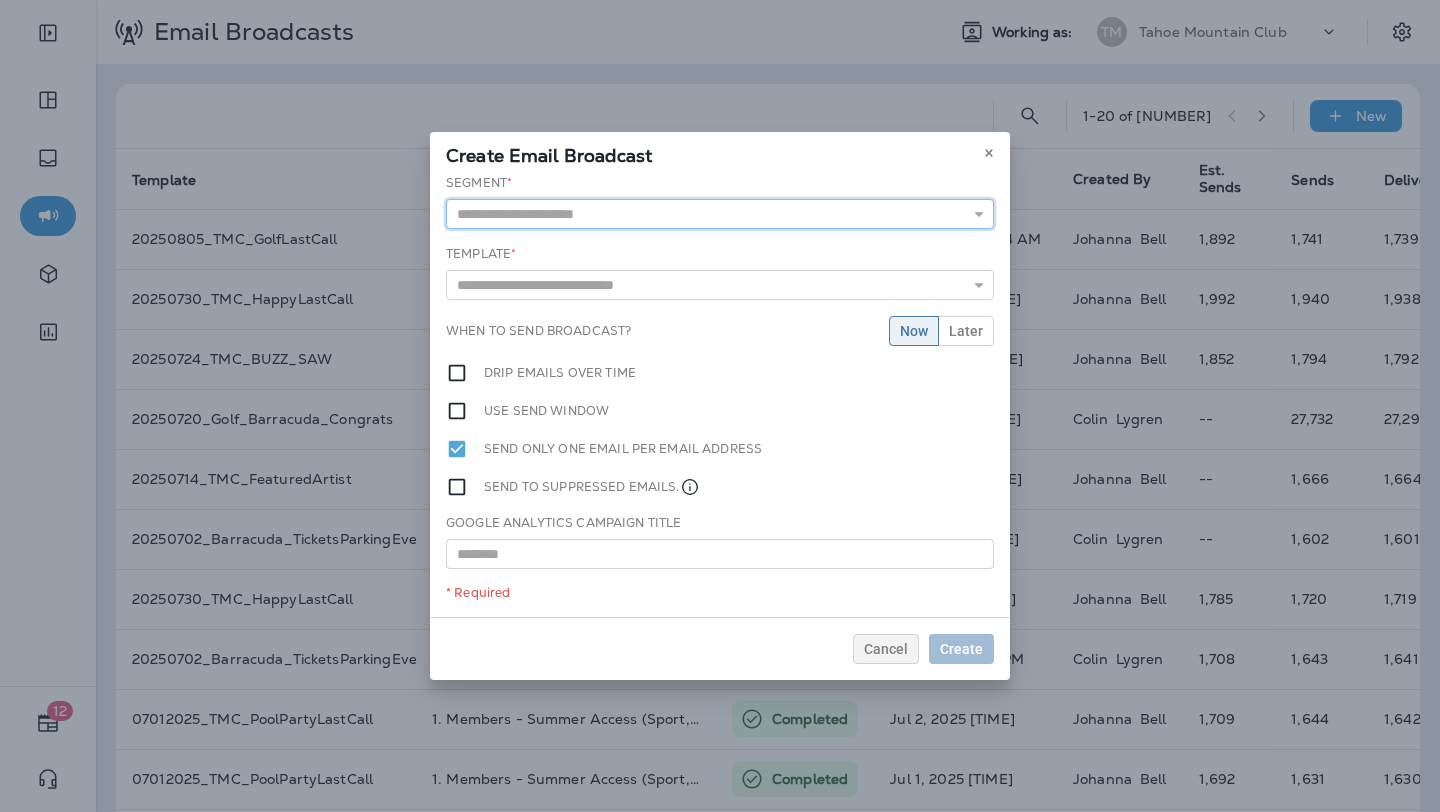 click at bounding box center [720, 214] 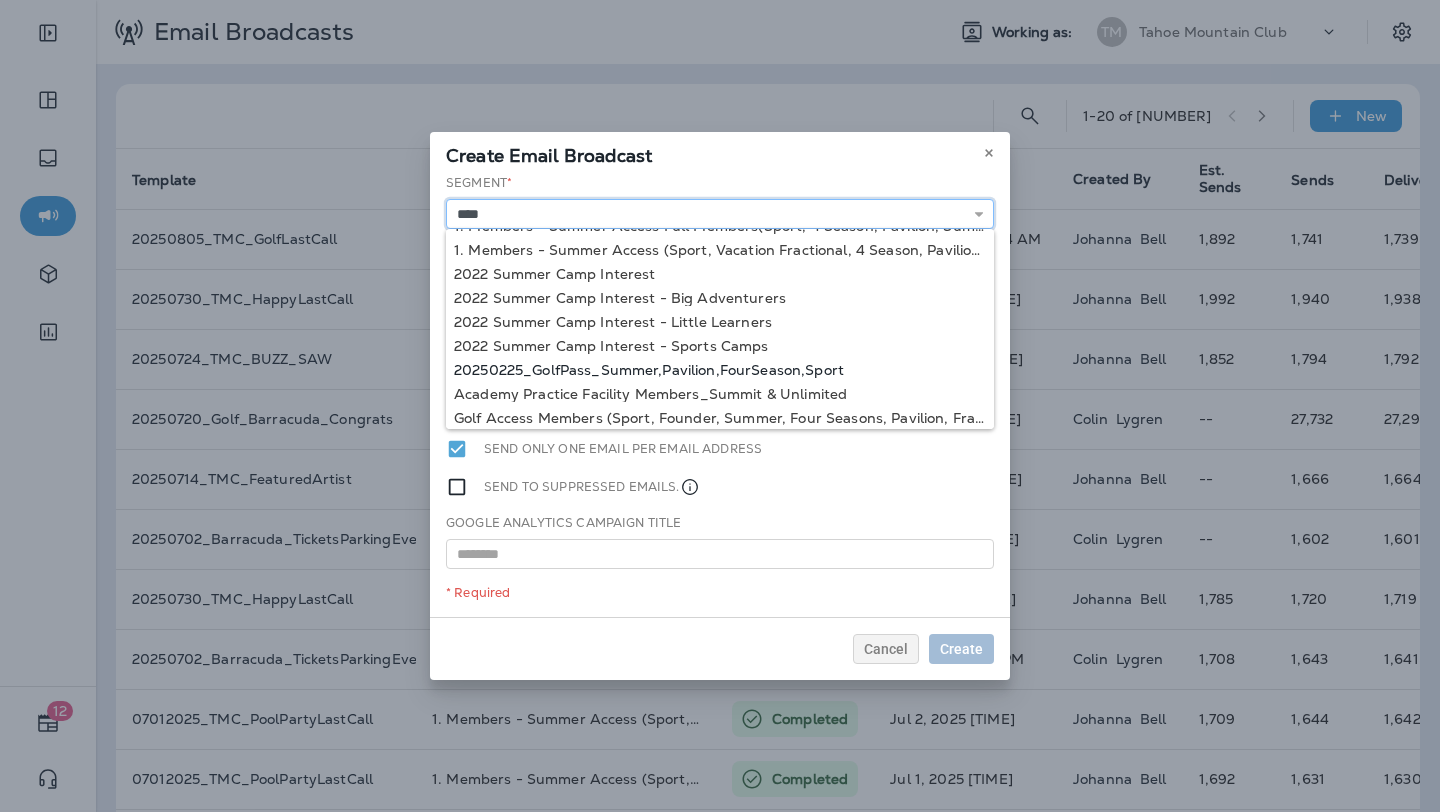 scroll, scrollTop: 290, scrollLeft: 0, axis: vertical 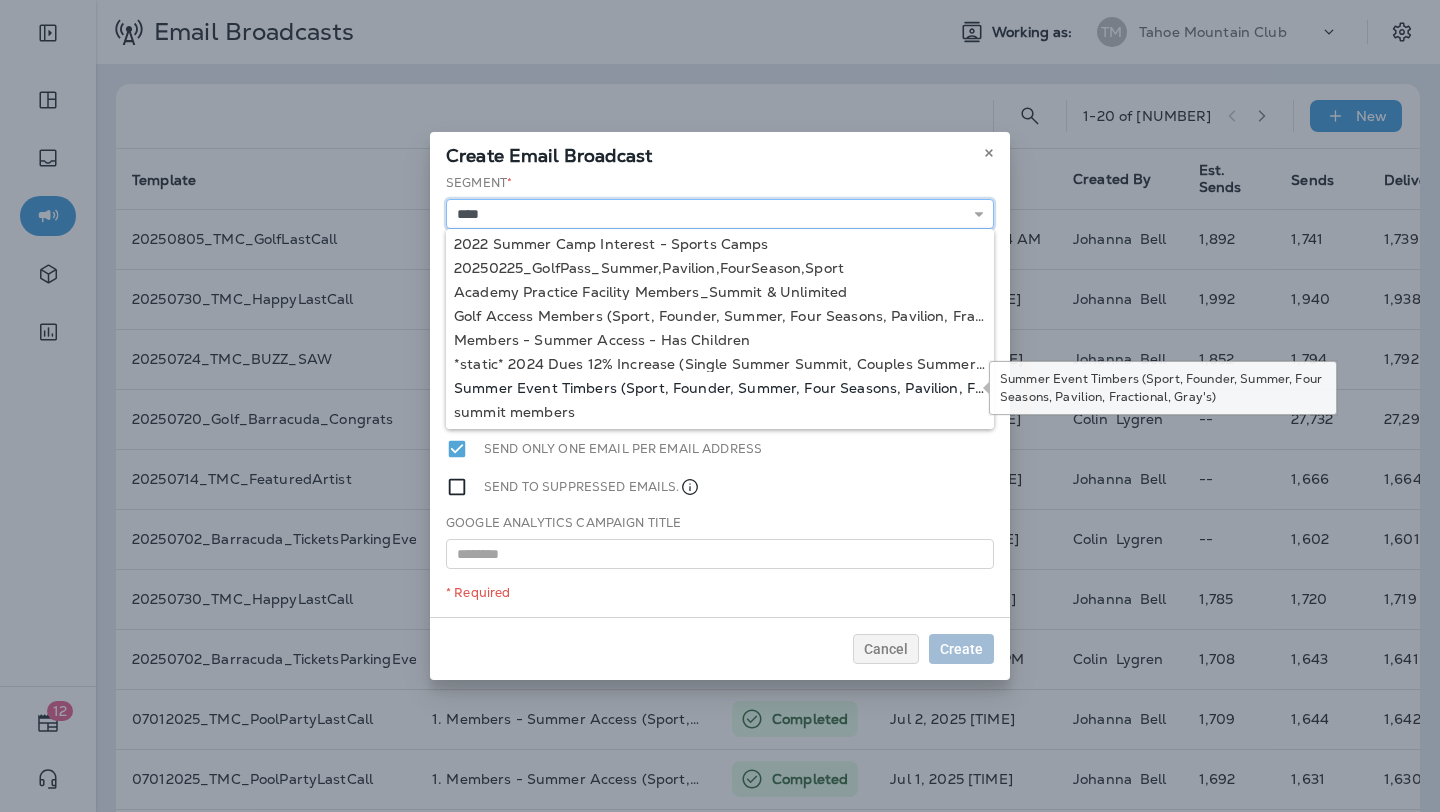 type on "**********" 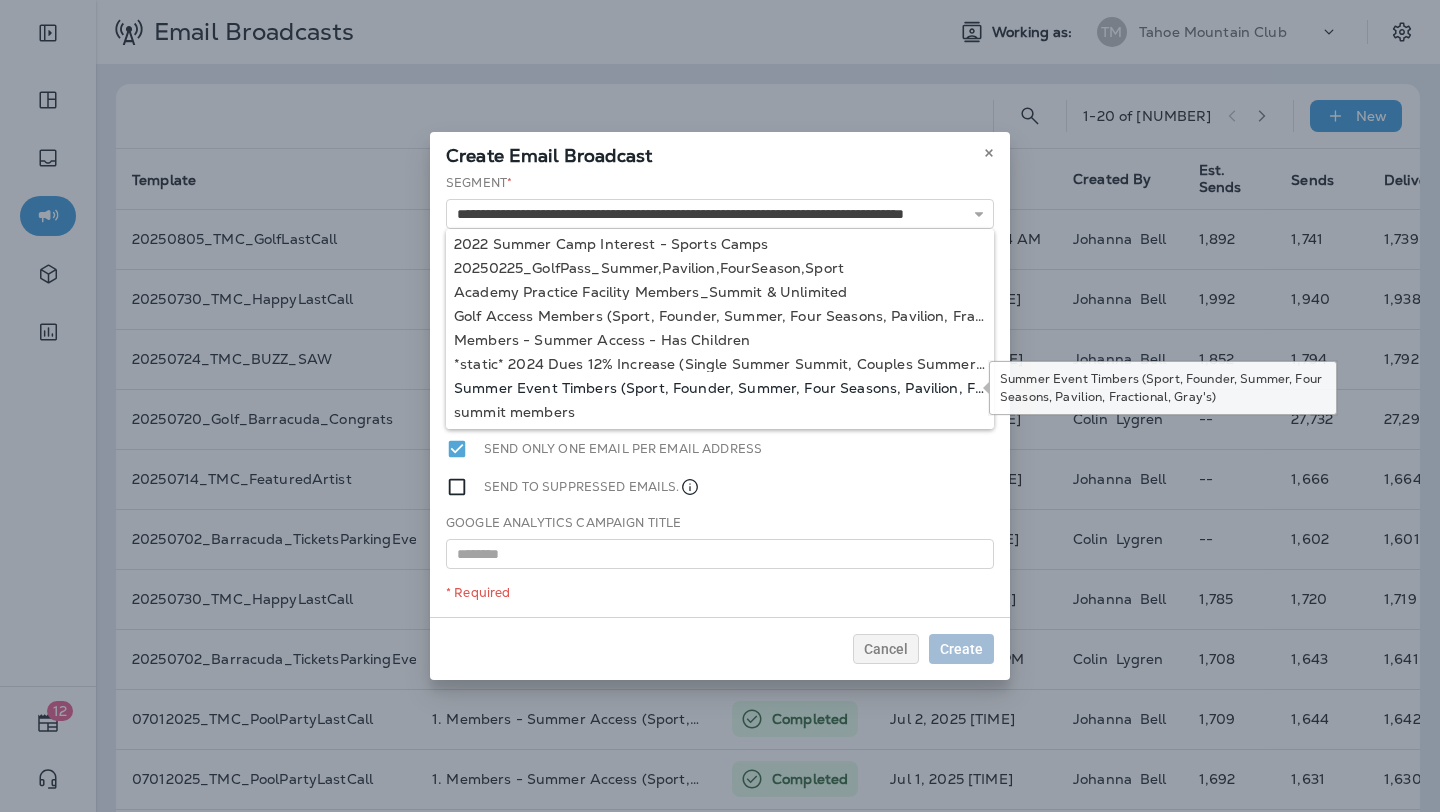 click on "**********" at bounding box center [720, 395] 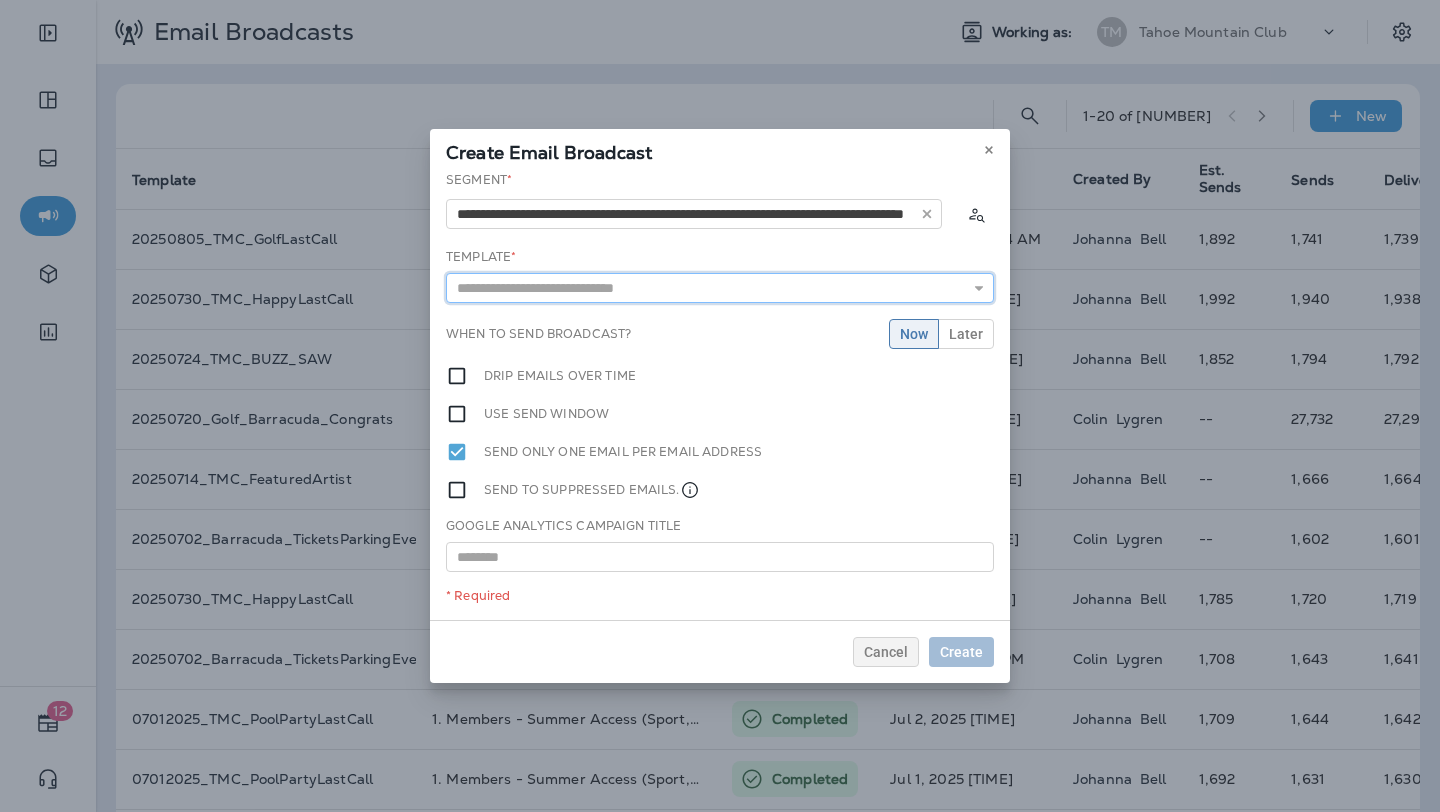 click at bounding box center (720, 288) 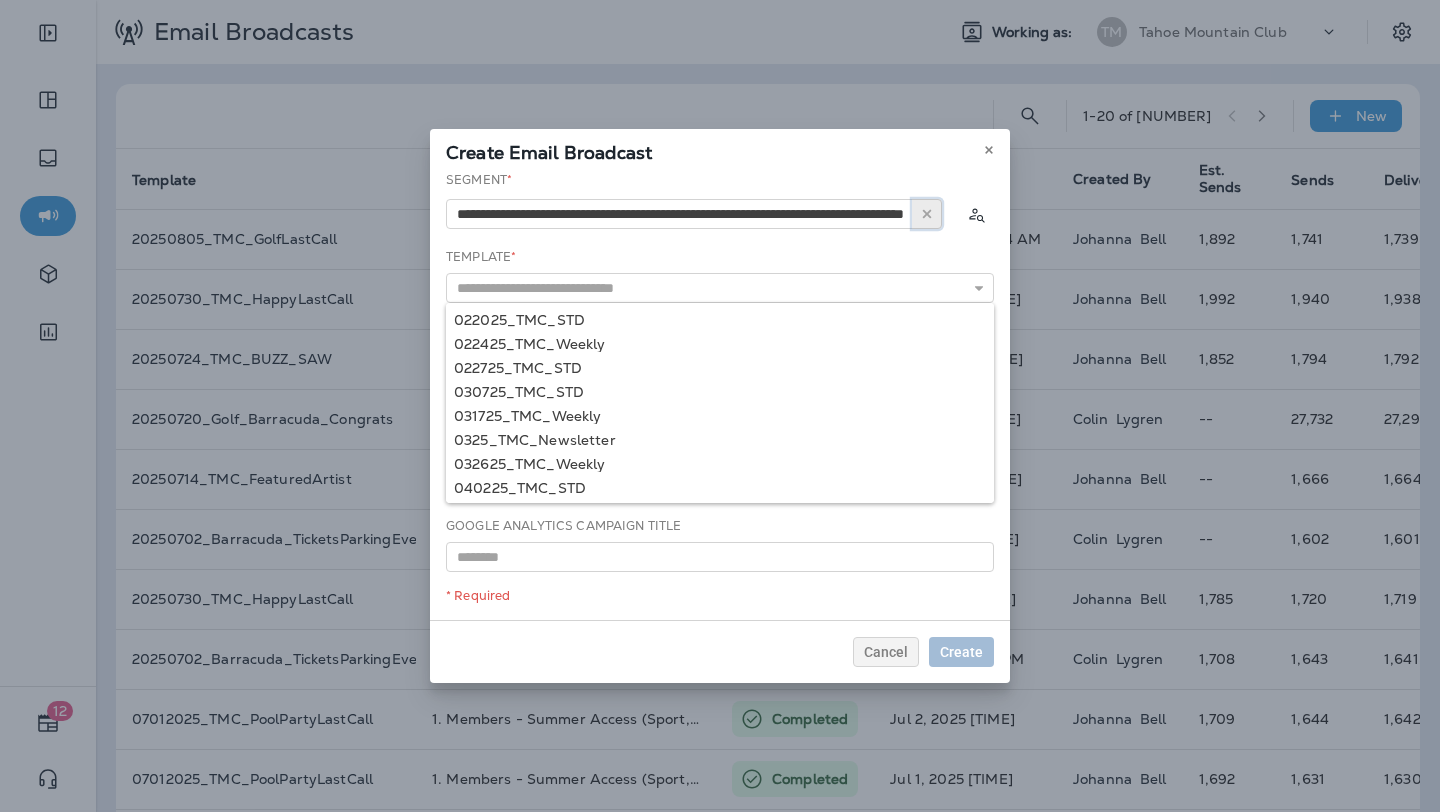 click 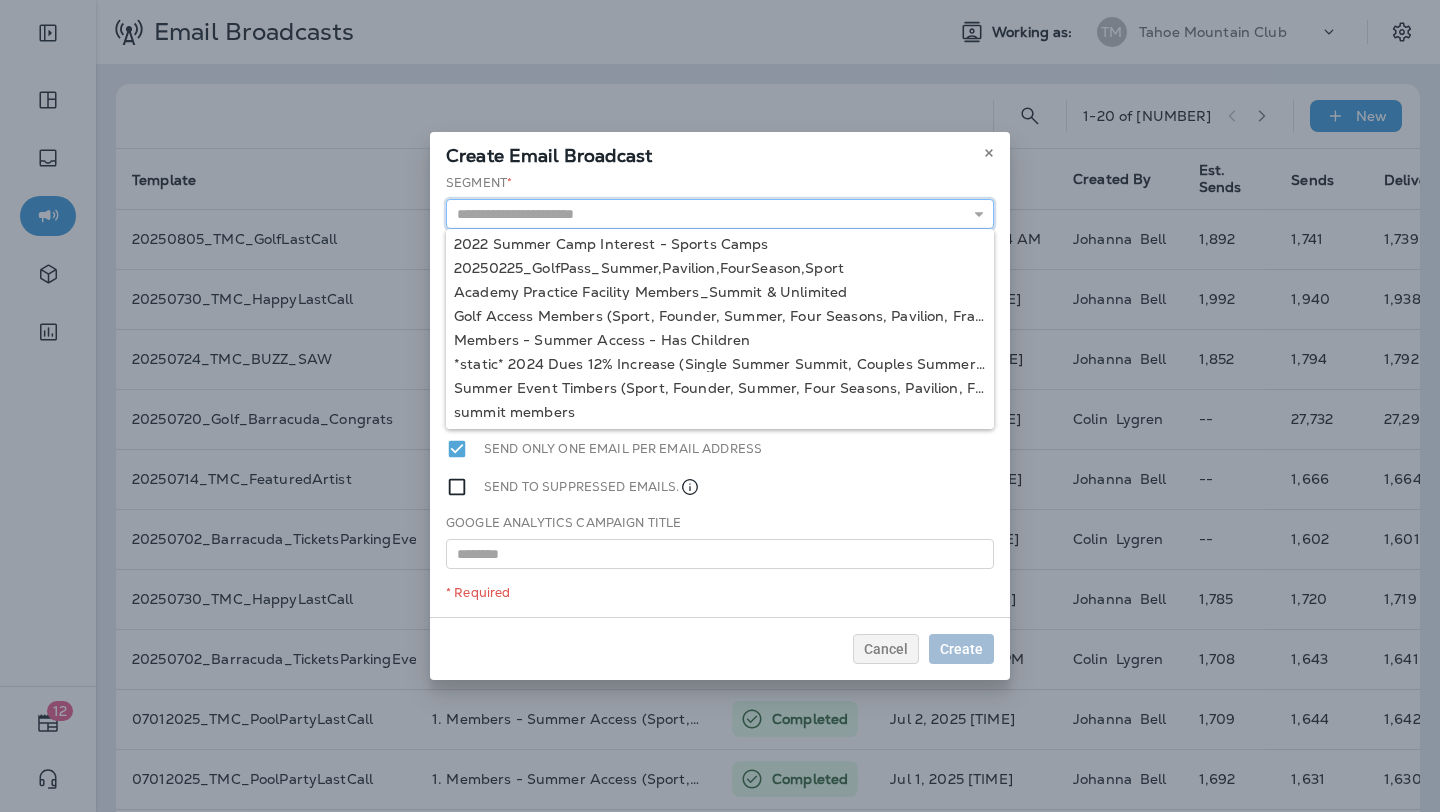 click at bounding box center [720, 214] 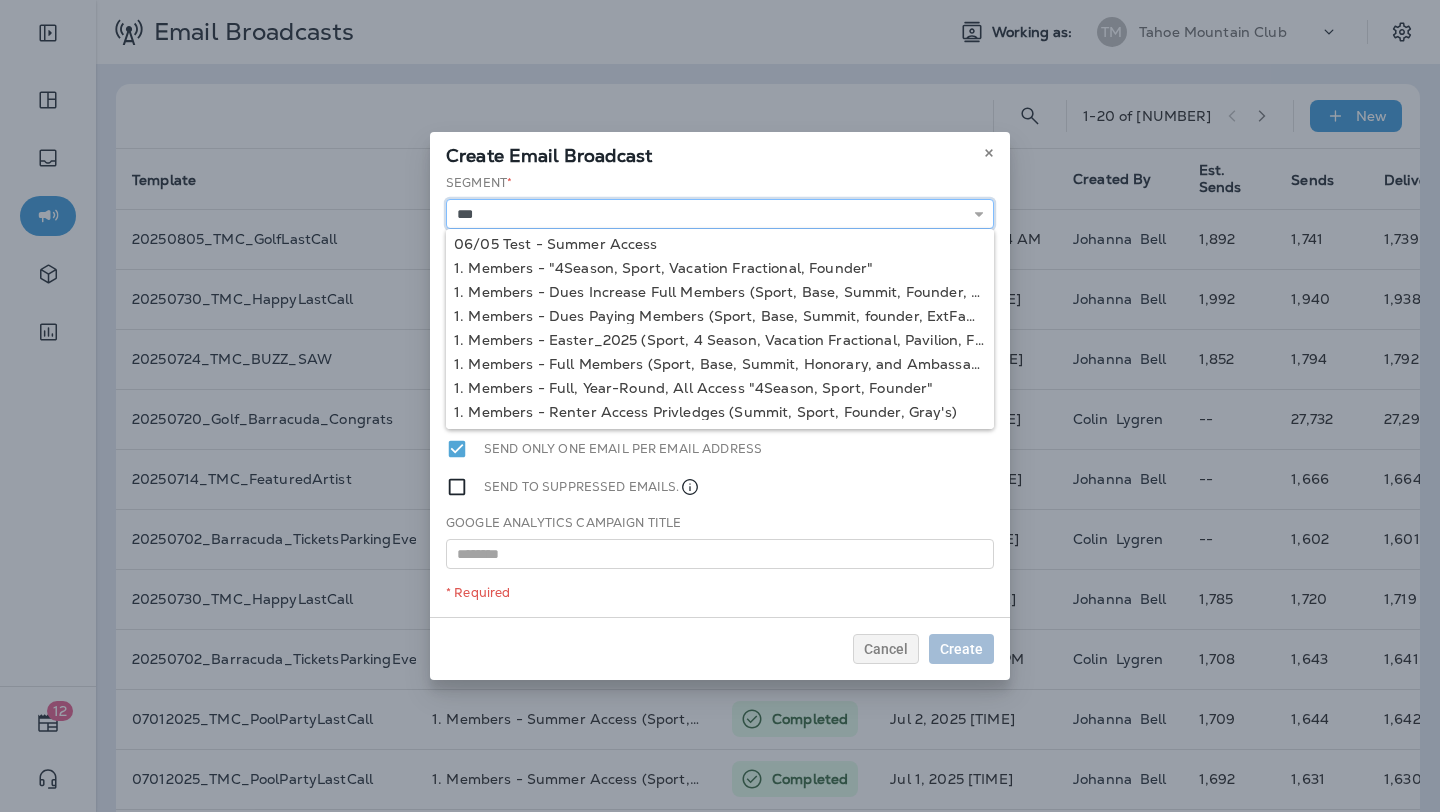 scroll, scrollTop: 266, scrollLeft: 0, axis: vertical 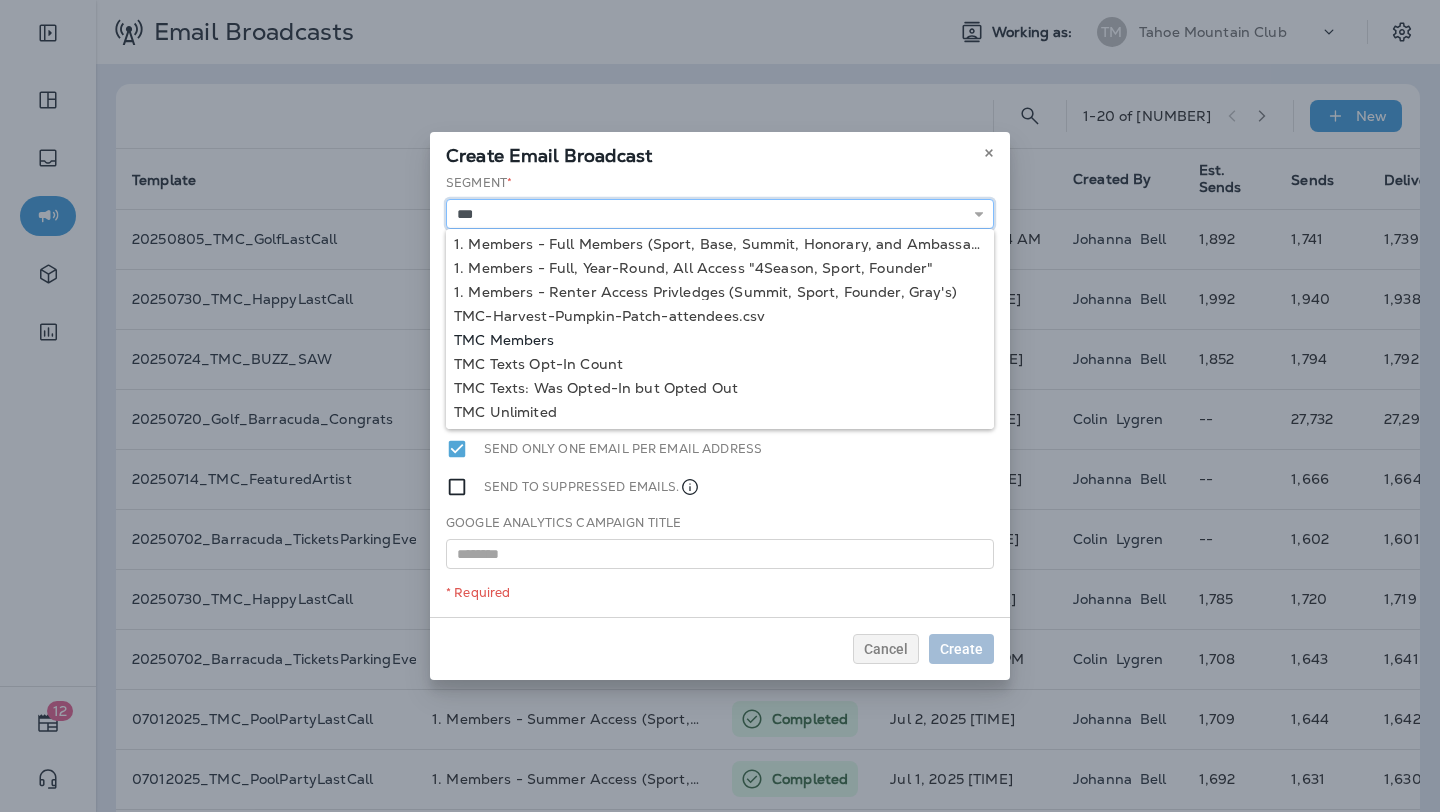 type on "**********" 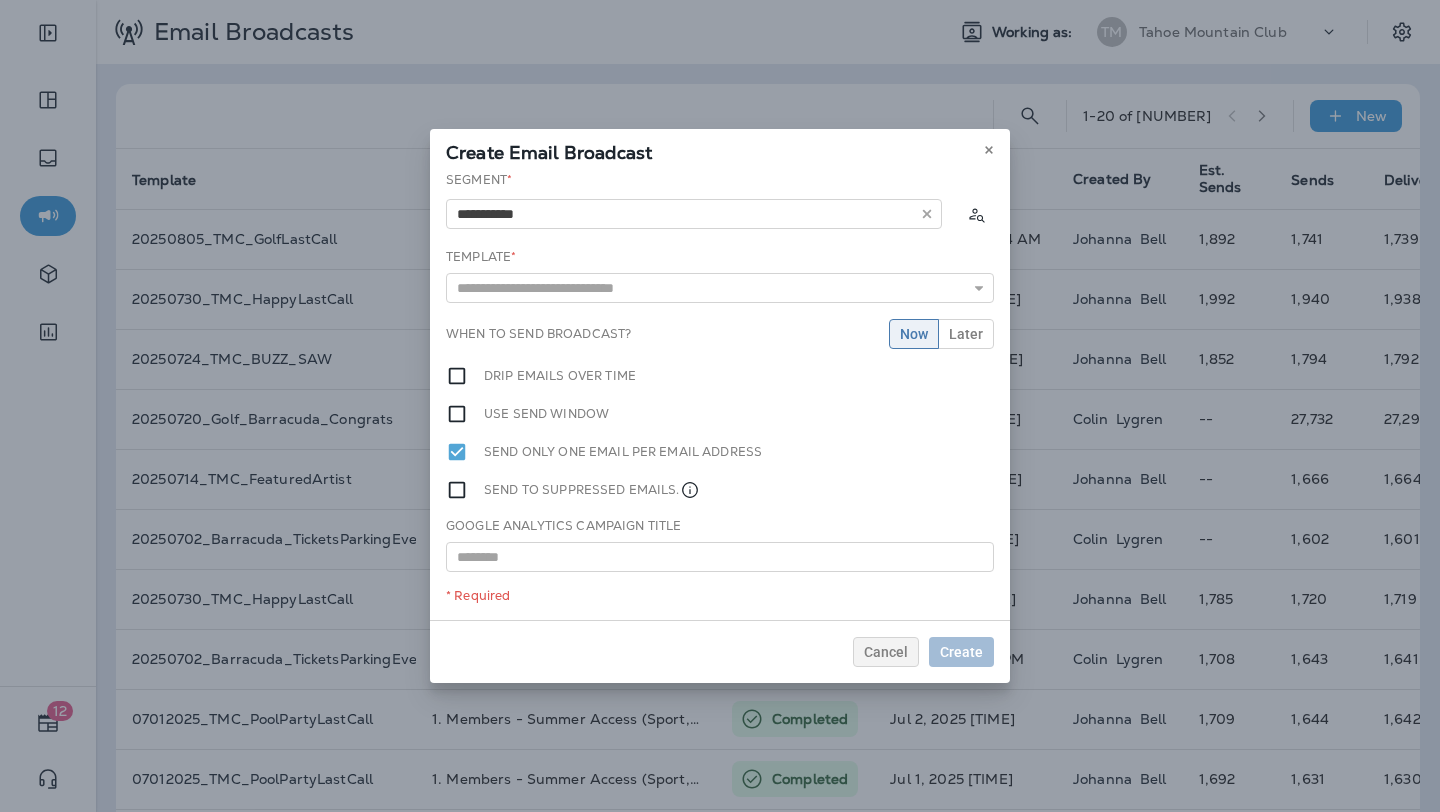 click on "**********" at bounding box center [720, 395] 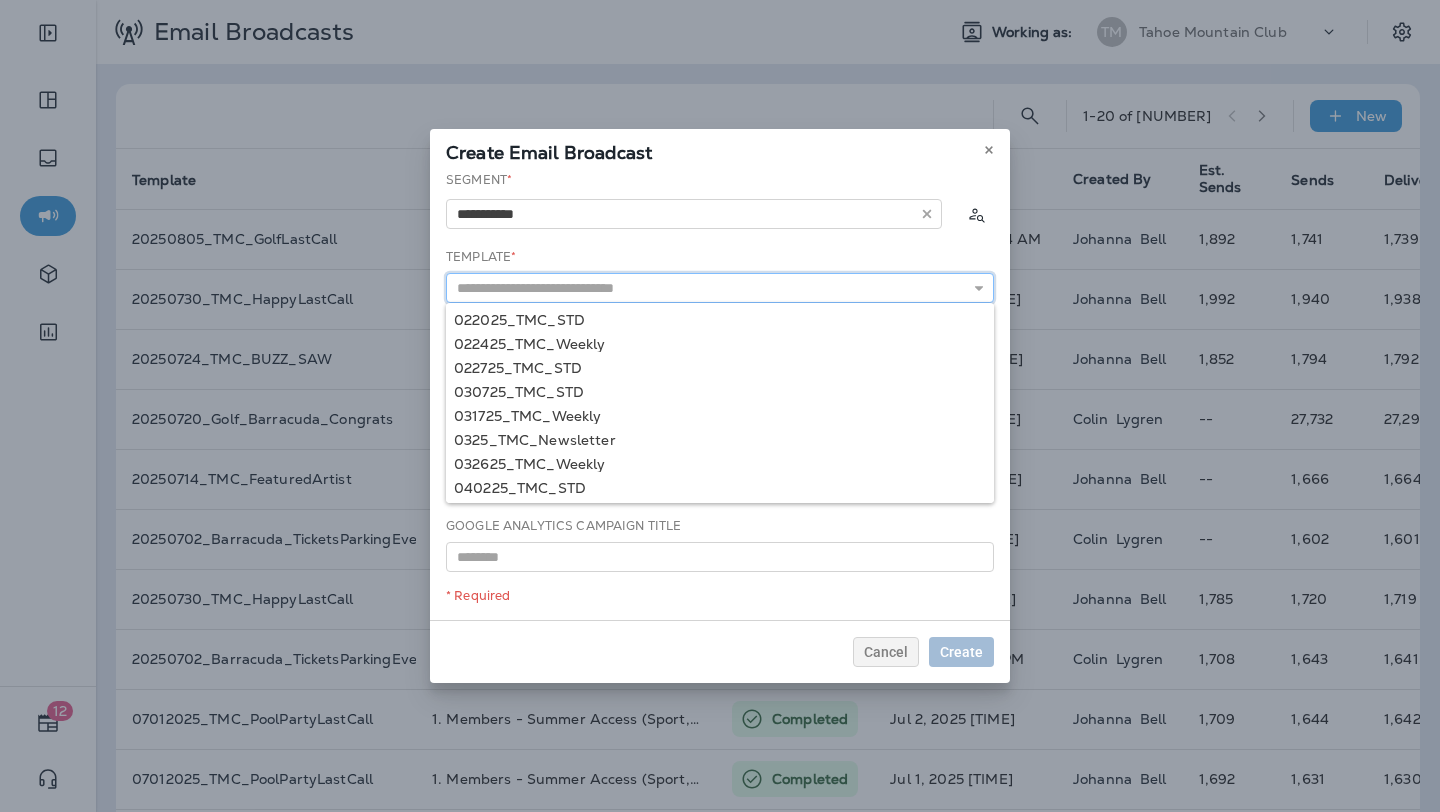 click at bounding box center (720, 288) 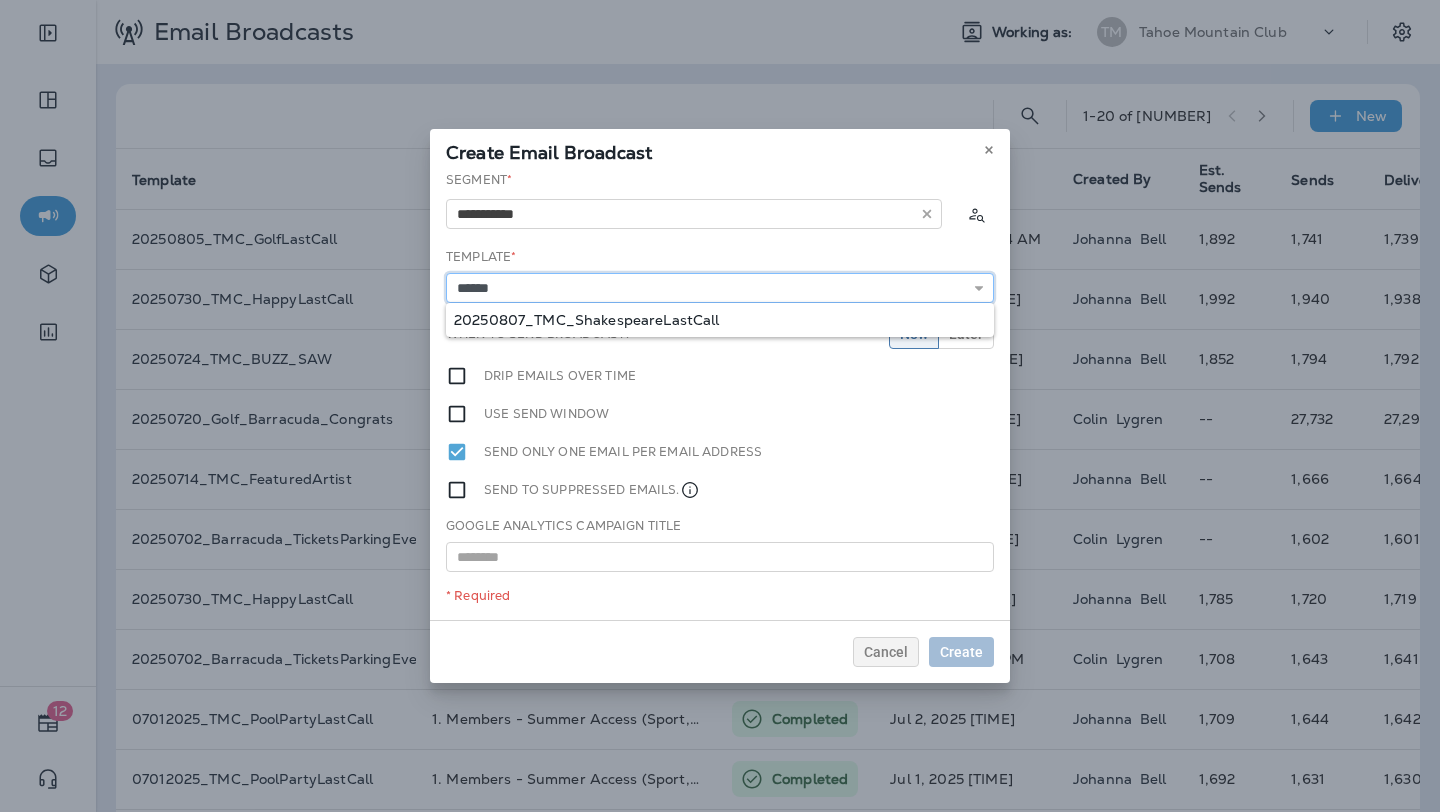 type on "**********" 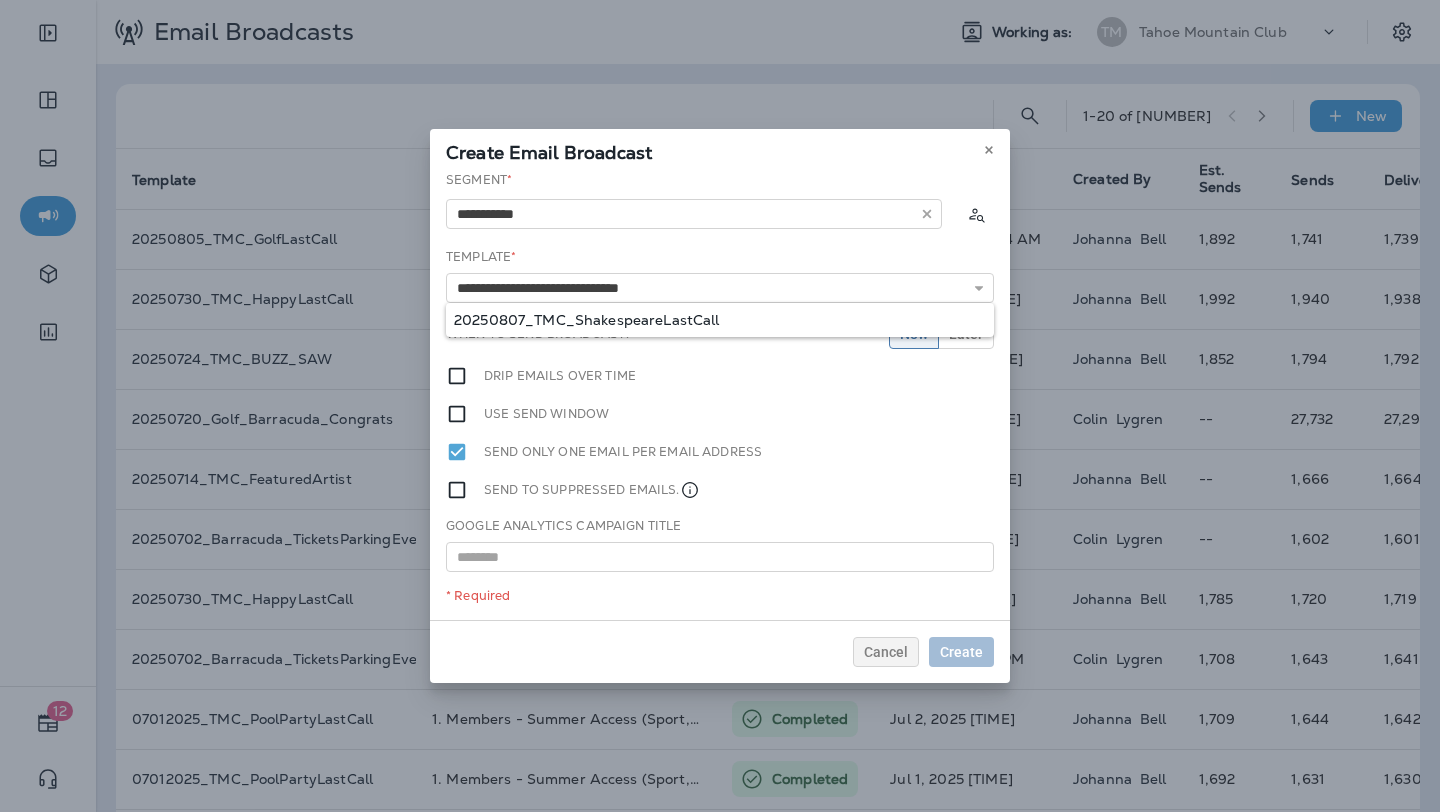 click on "**********" at bounding box center (720, 395) 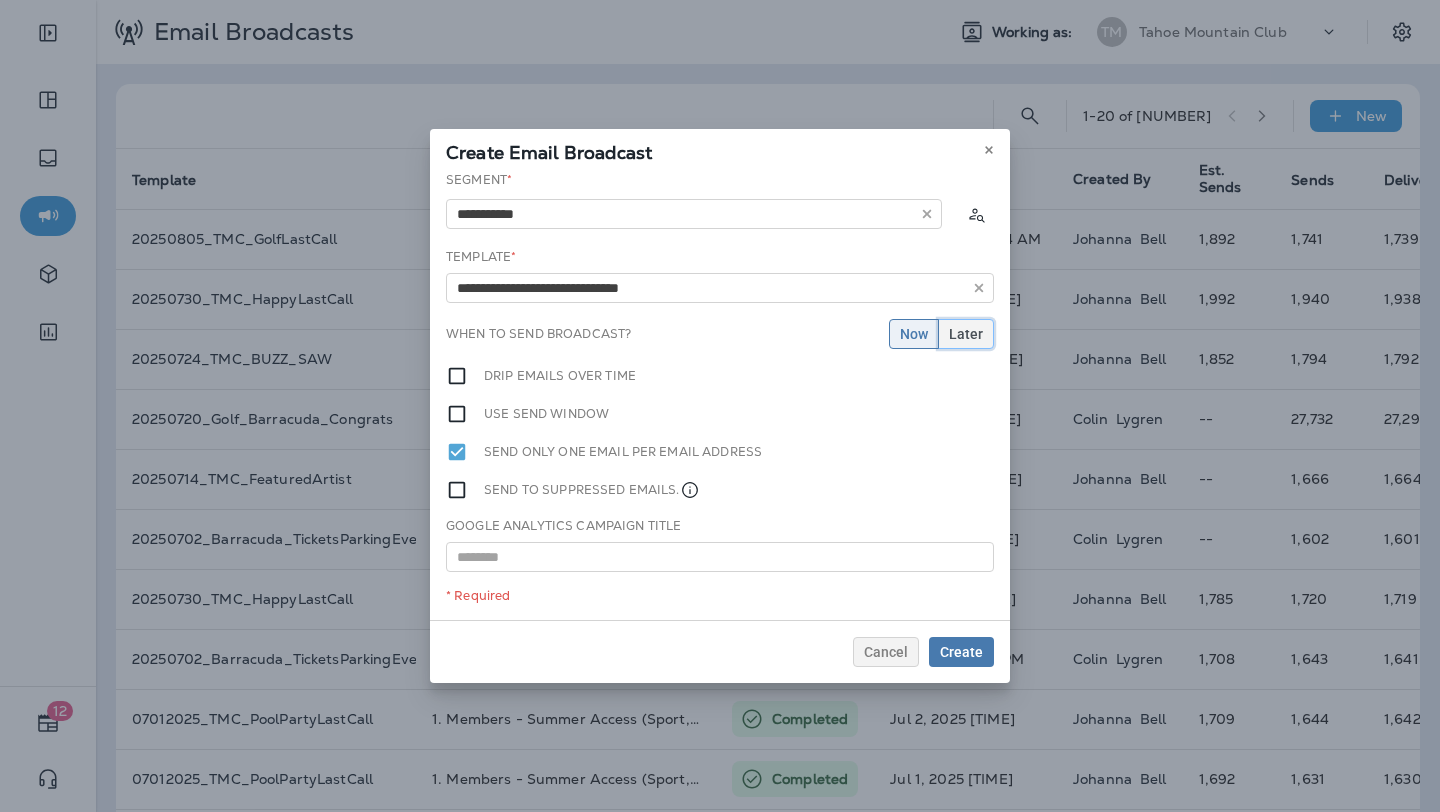 click on "Later" at bounding box center [966, 334] 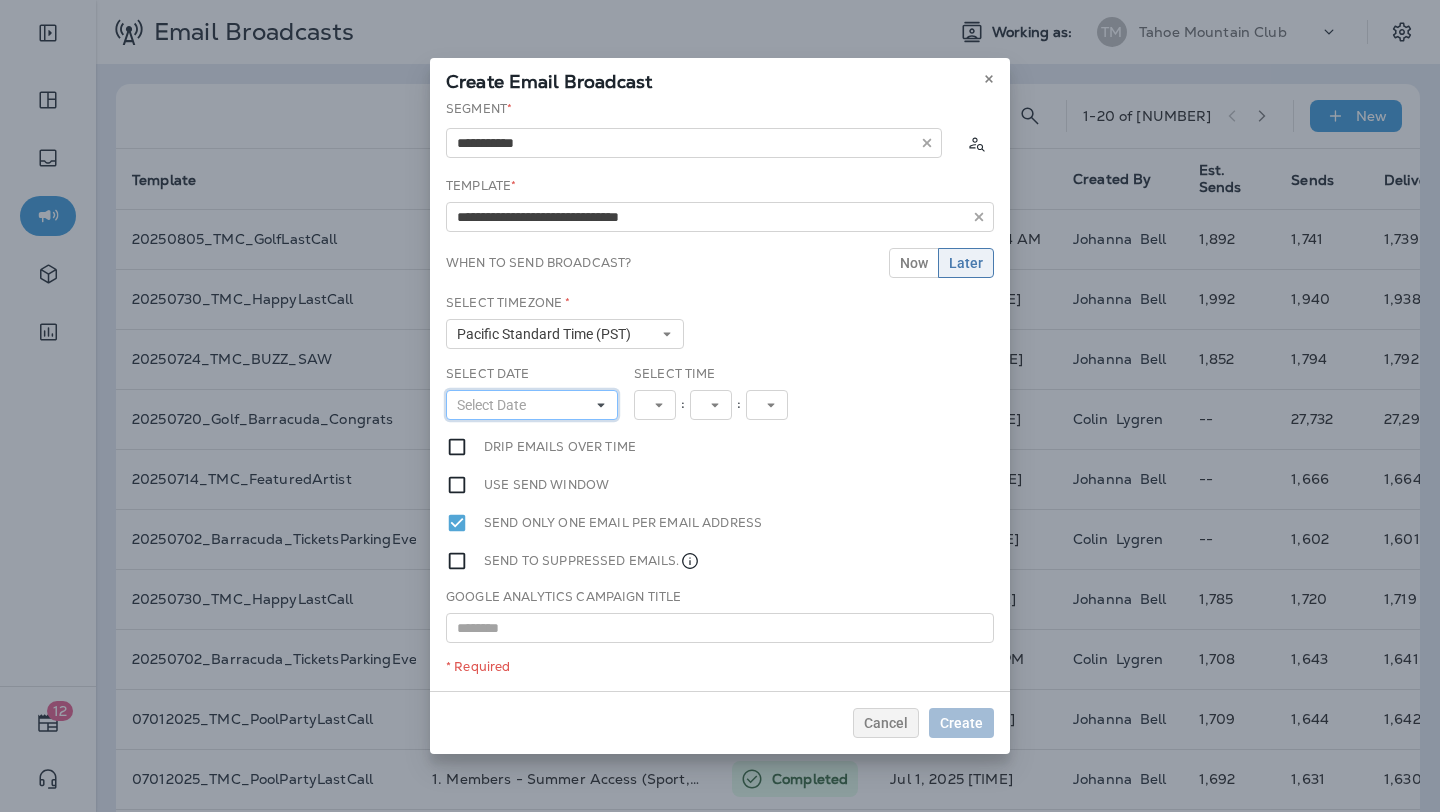 click on "Select Date" at bounding box center (532, 405) 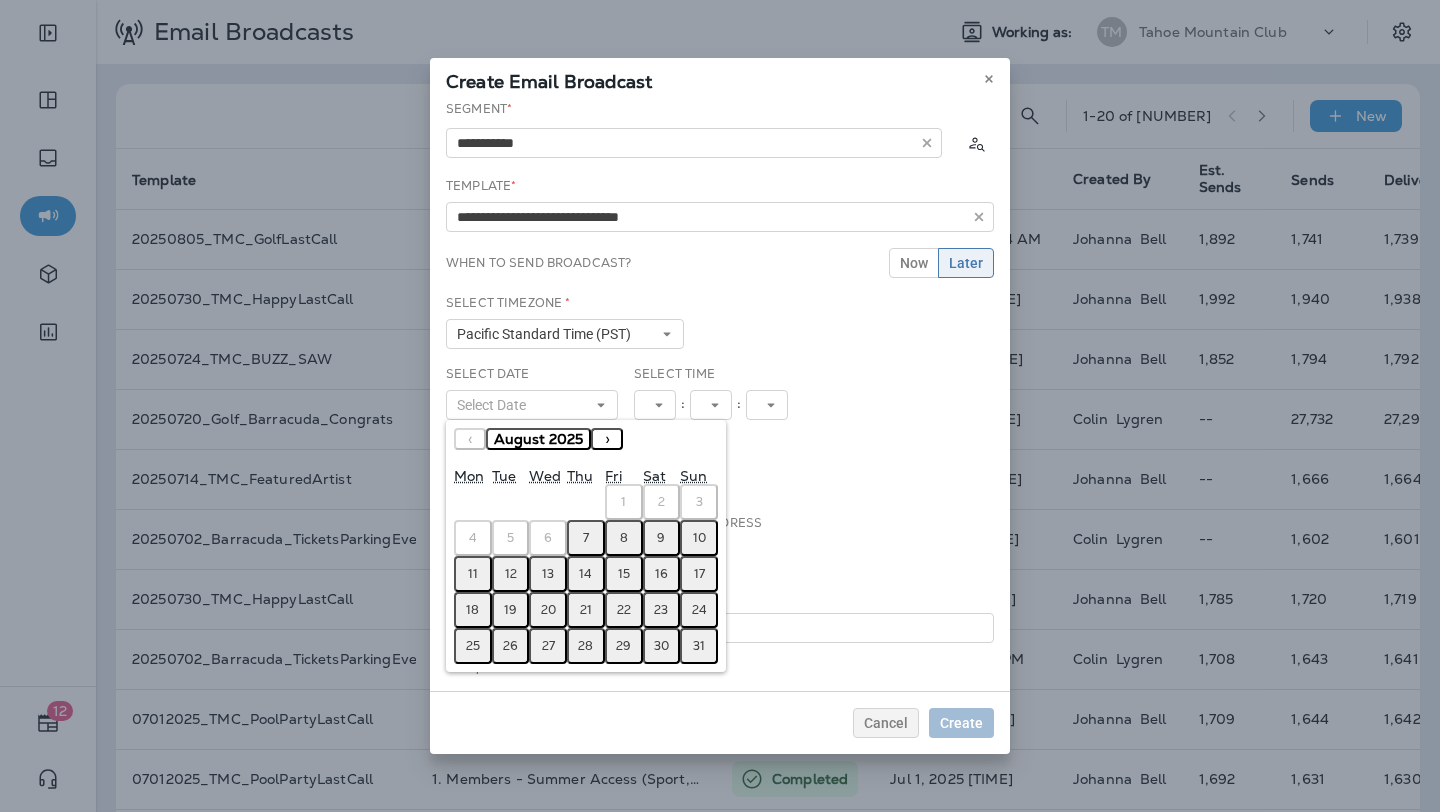 click on "7" at bounding box center [586, 538] 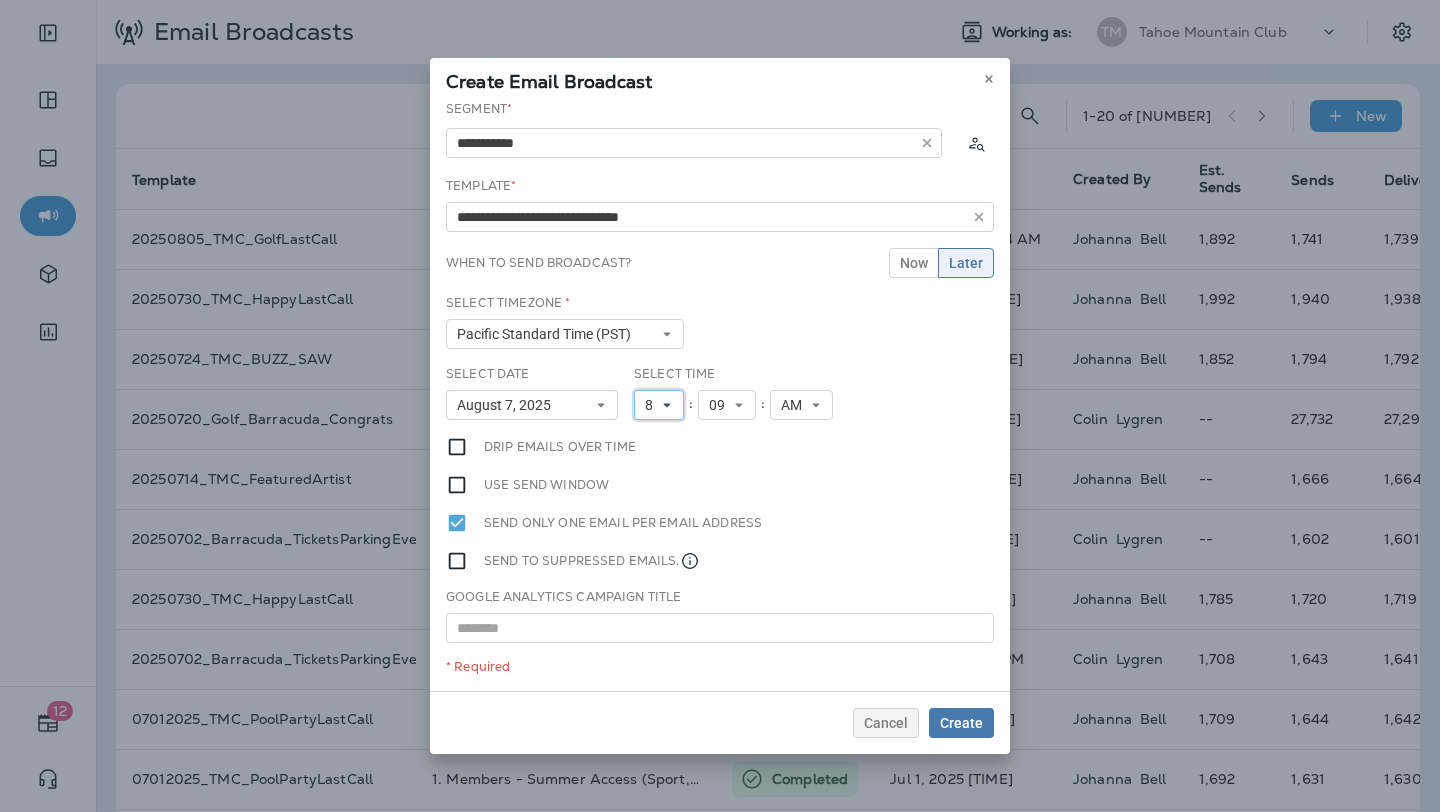 click 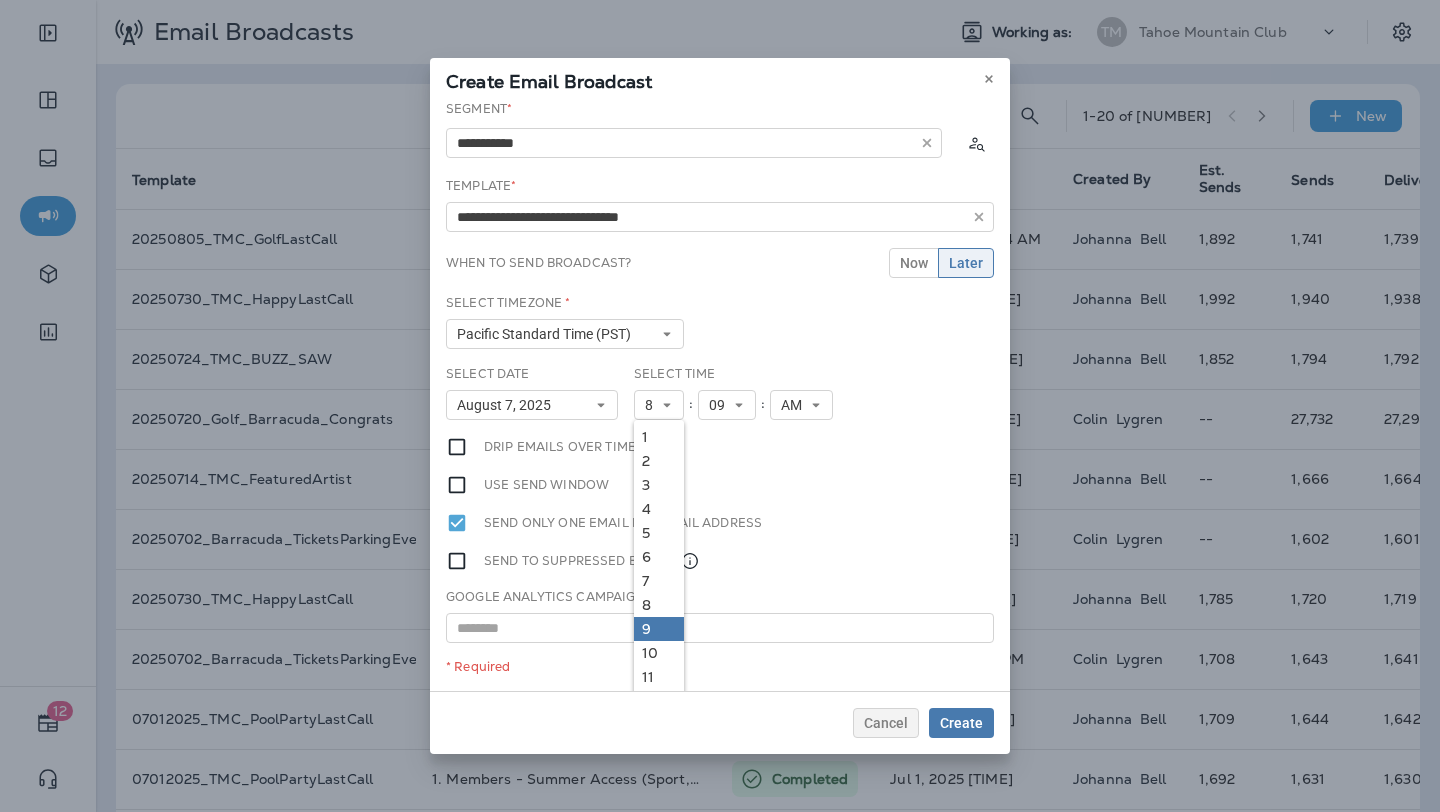 click on "9" at bounding box center (659, 629) 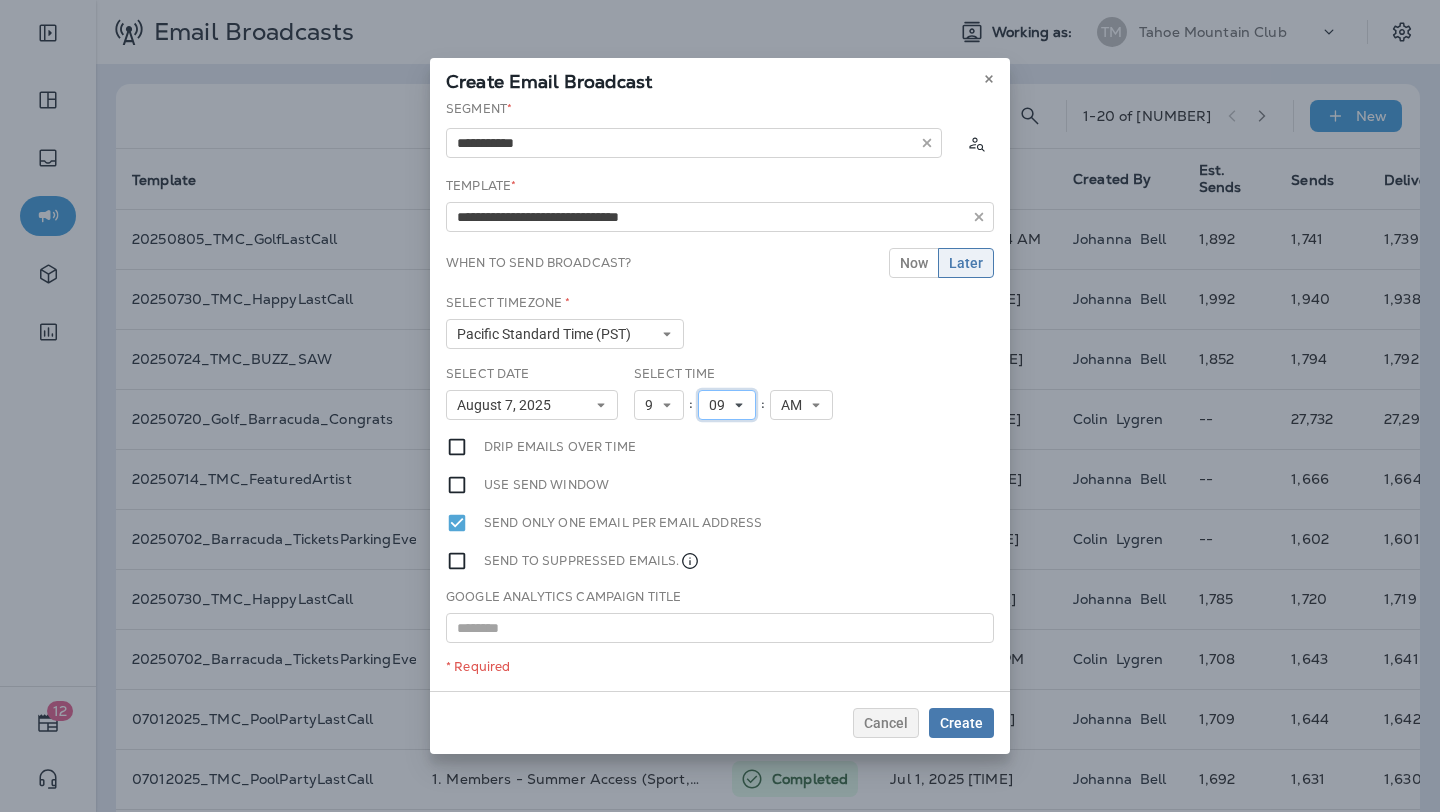 click 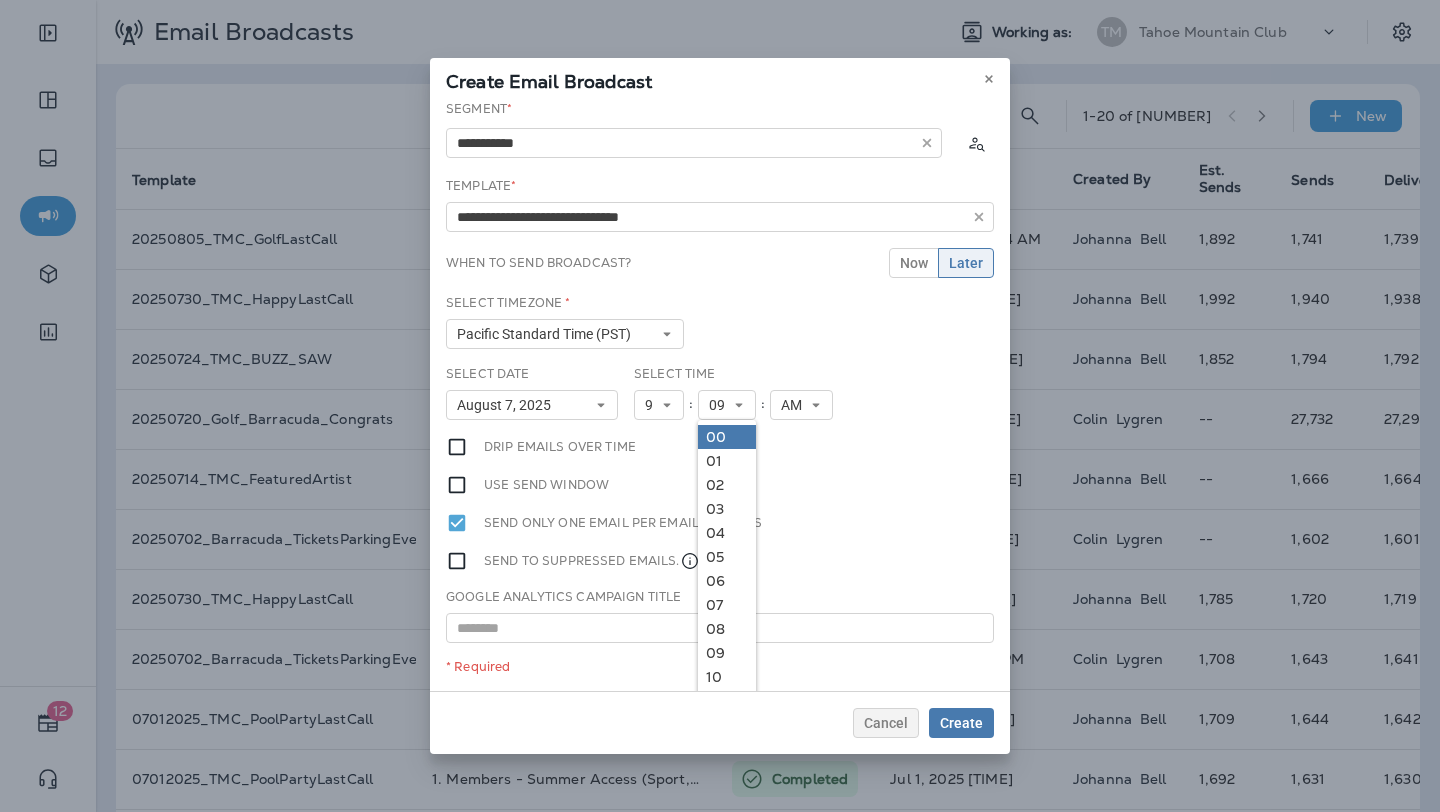 click on "00" at bounding box center [727, 437] 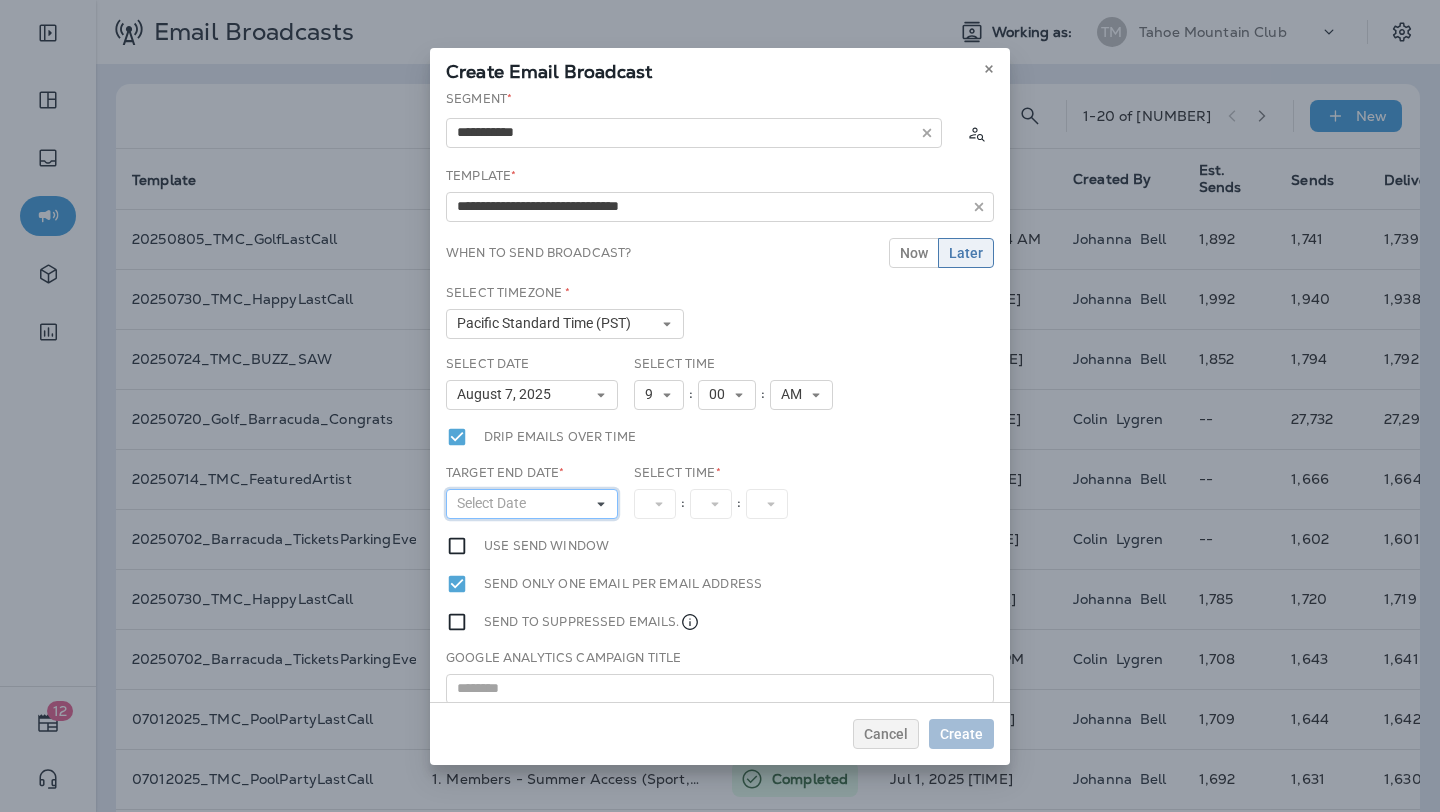 click on "Select Date" at bounding box center (532, 504) 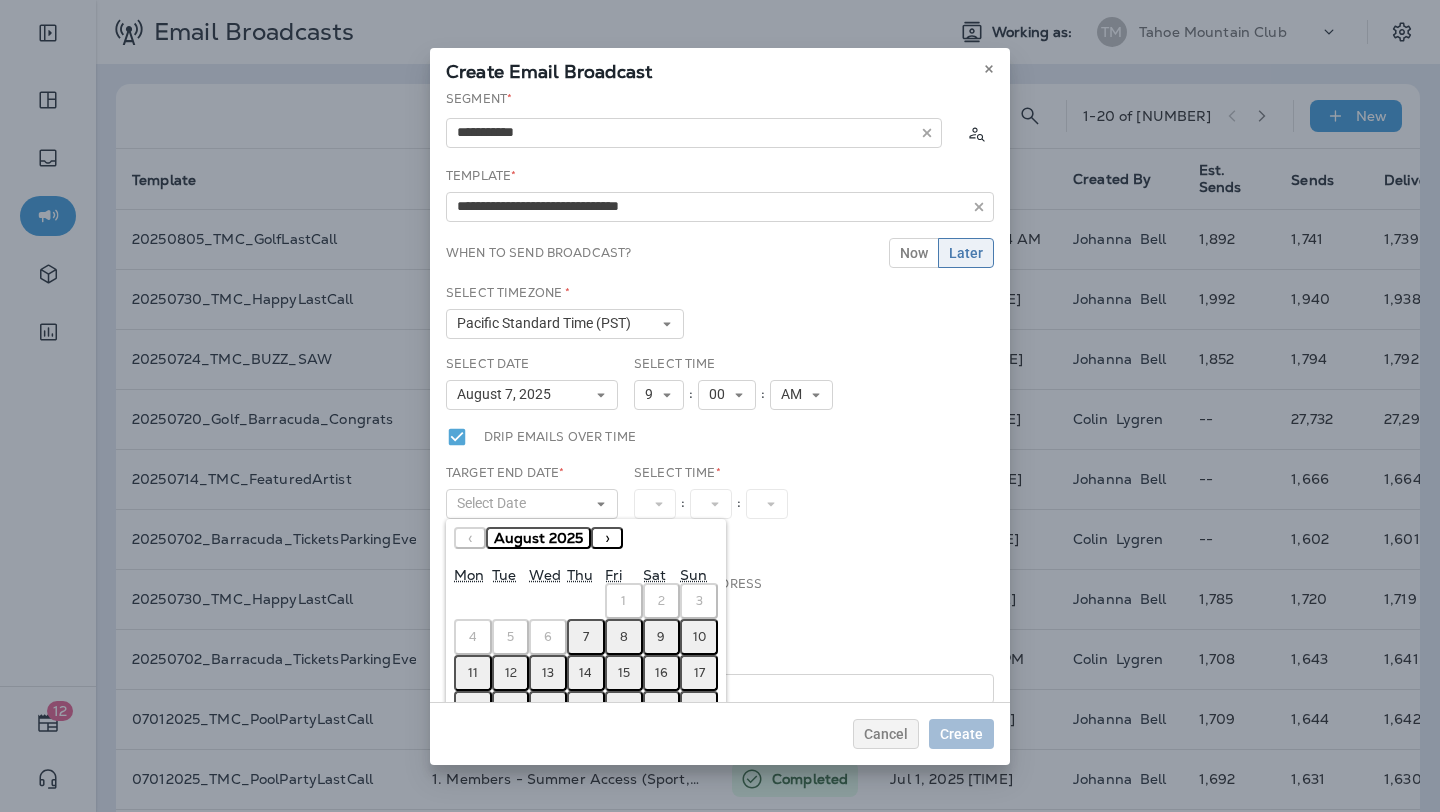 click on "7" at bounding box center [586, 637] 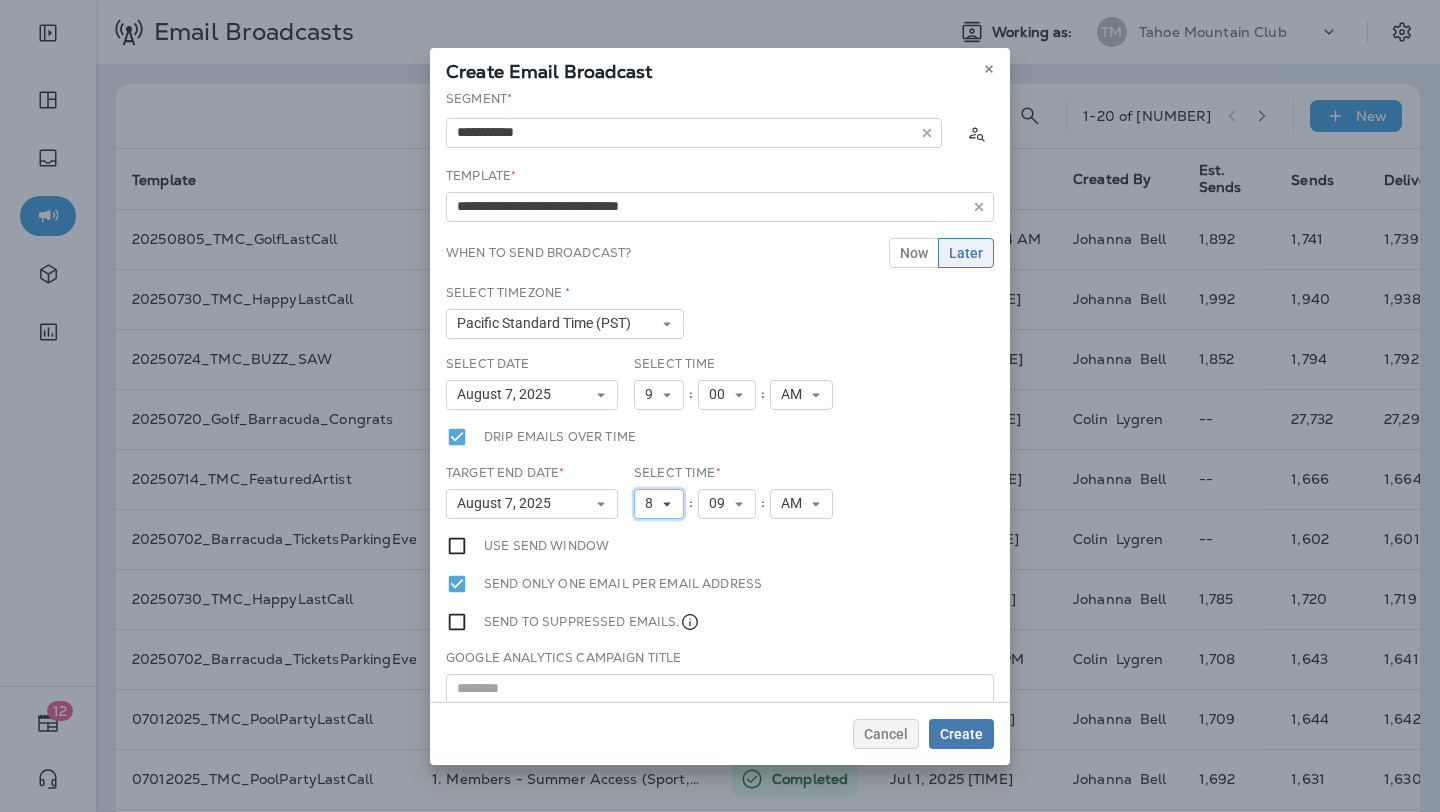 click 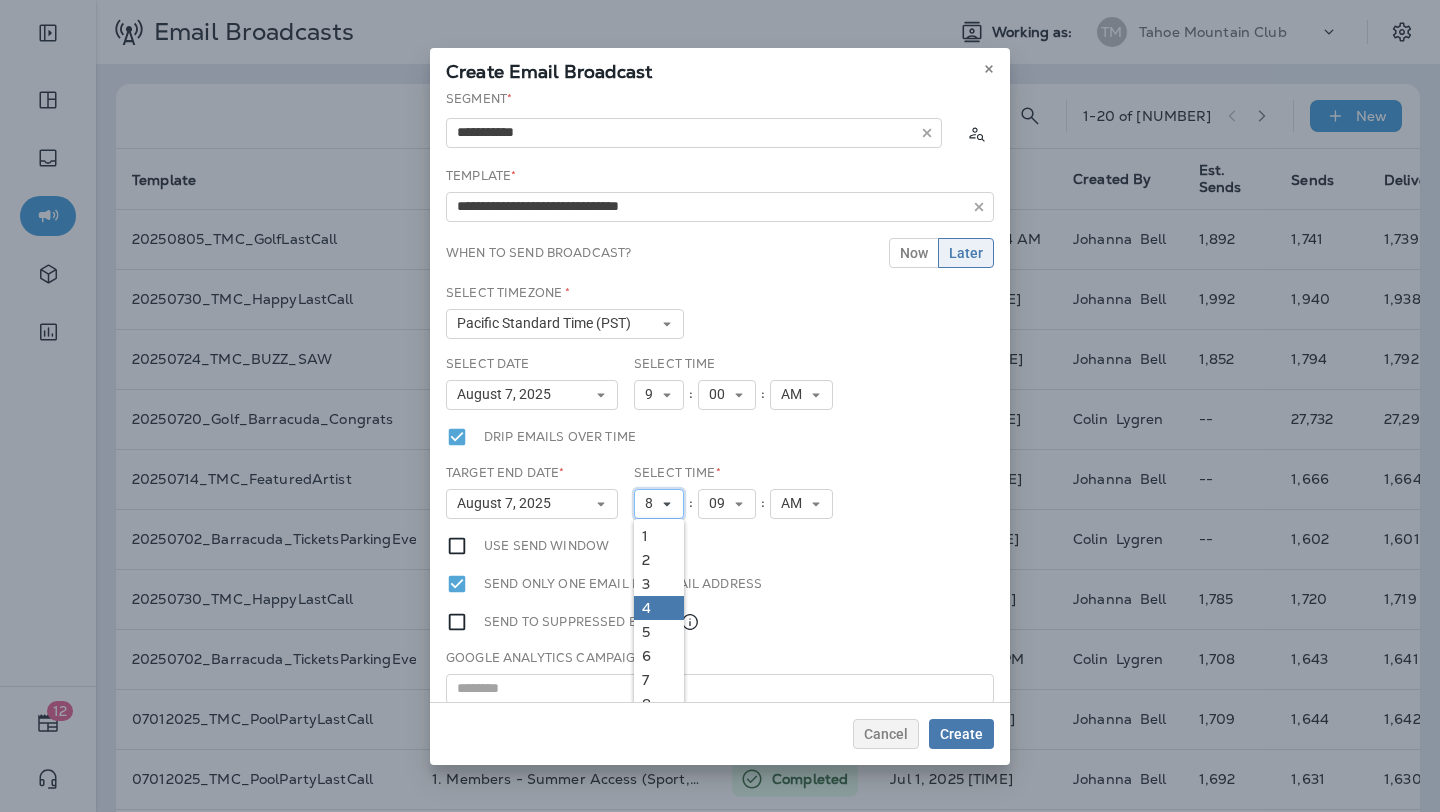 scroll, scrollTop: 18, scrollLeft: 0, axis: vertical 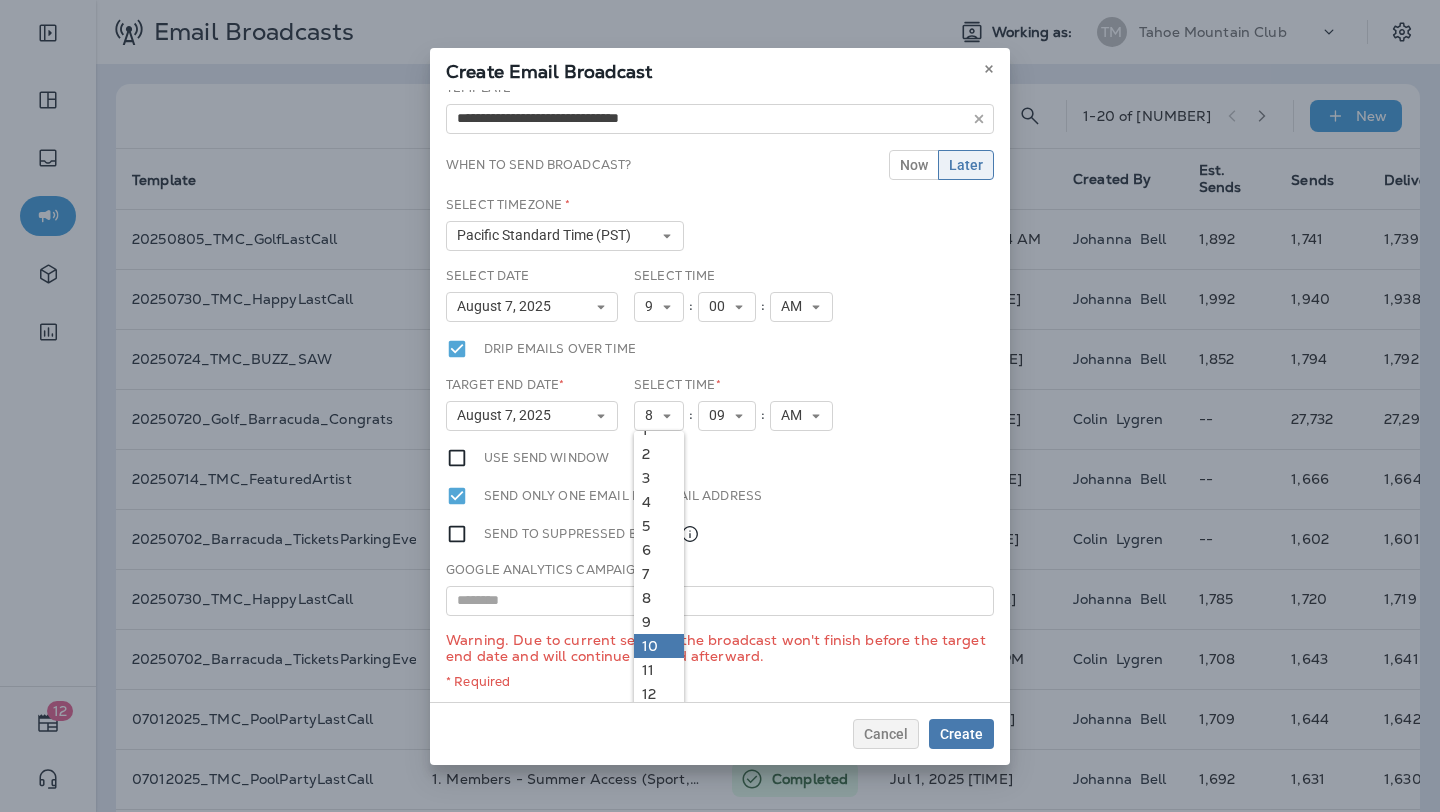 click on "10" at bounding box center (659, 646) 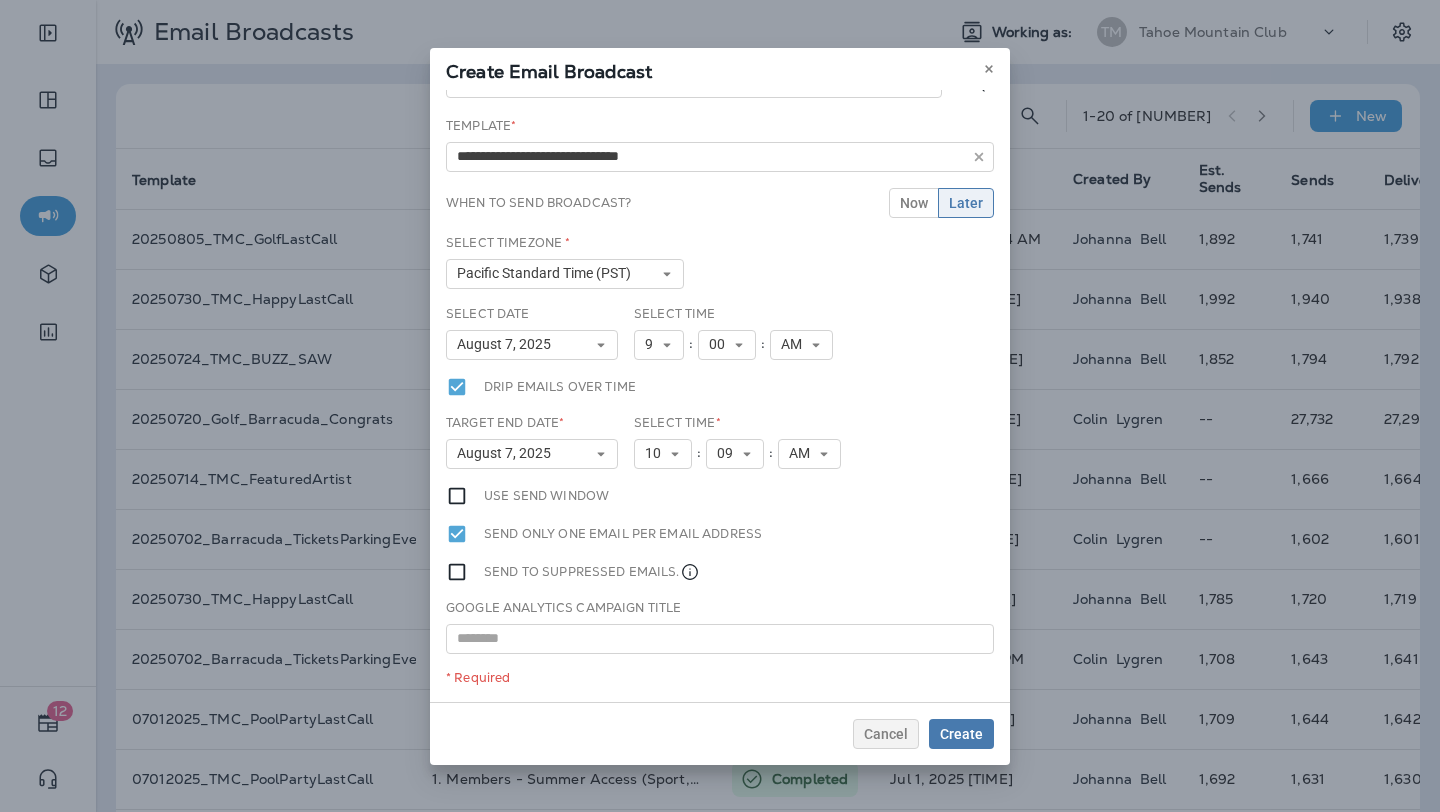scroll, scrollTop: 50, scrollLeft: 0, axis: vertical 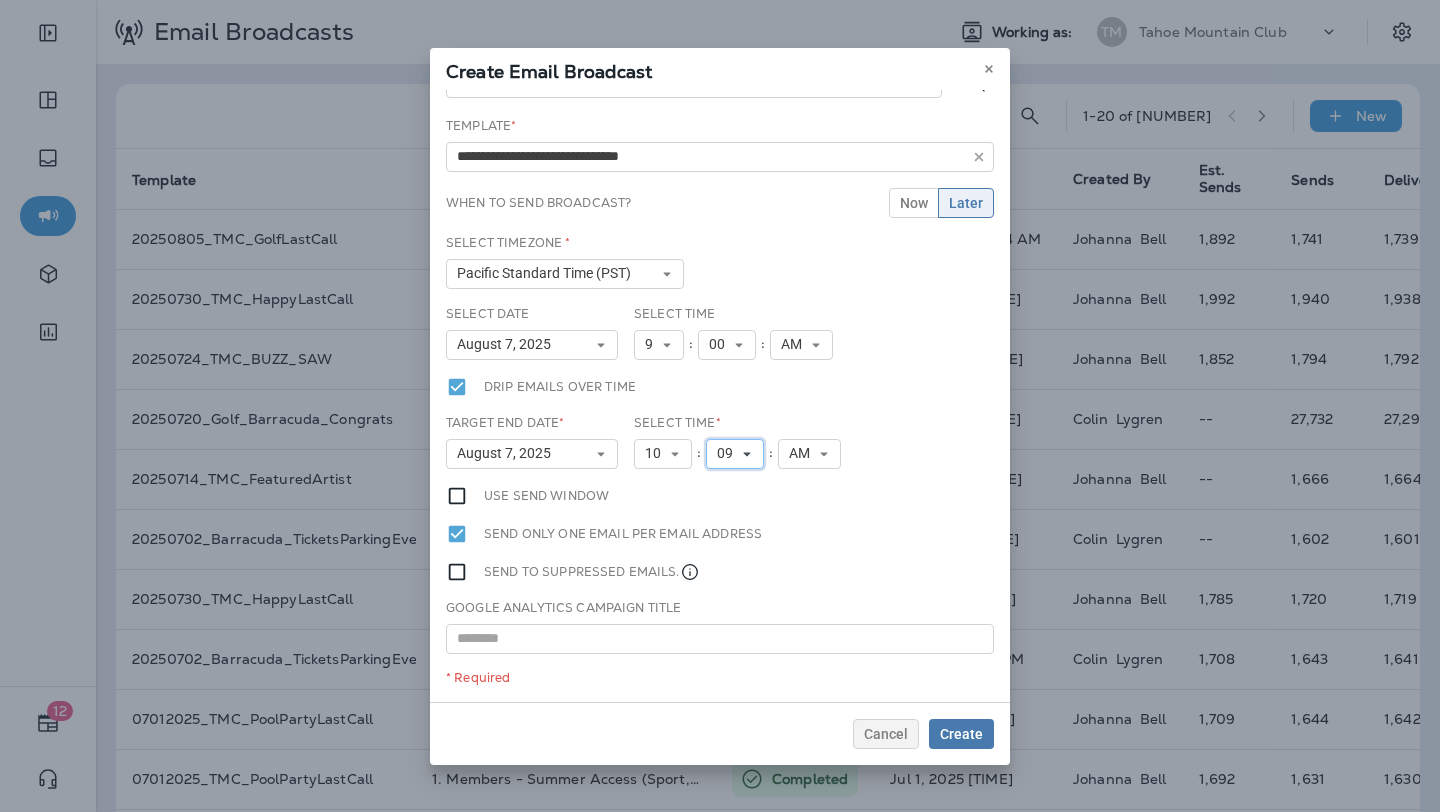 click 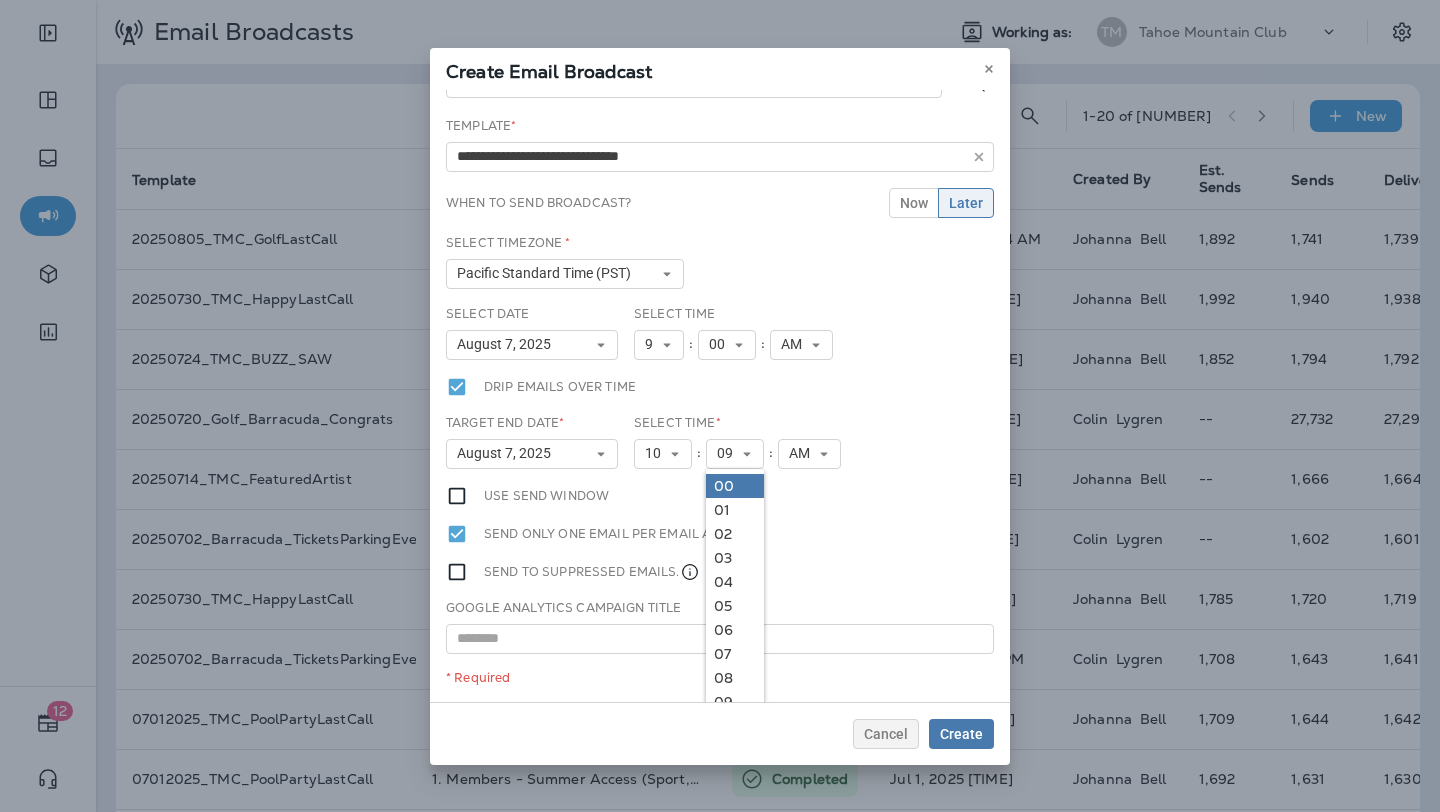 click on "00" at bounding box center (735, 486) 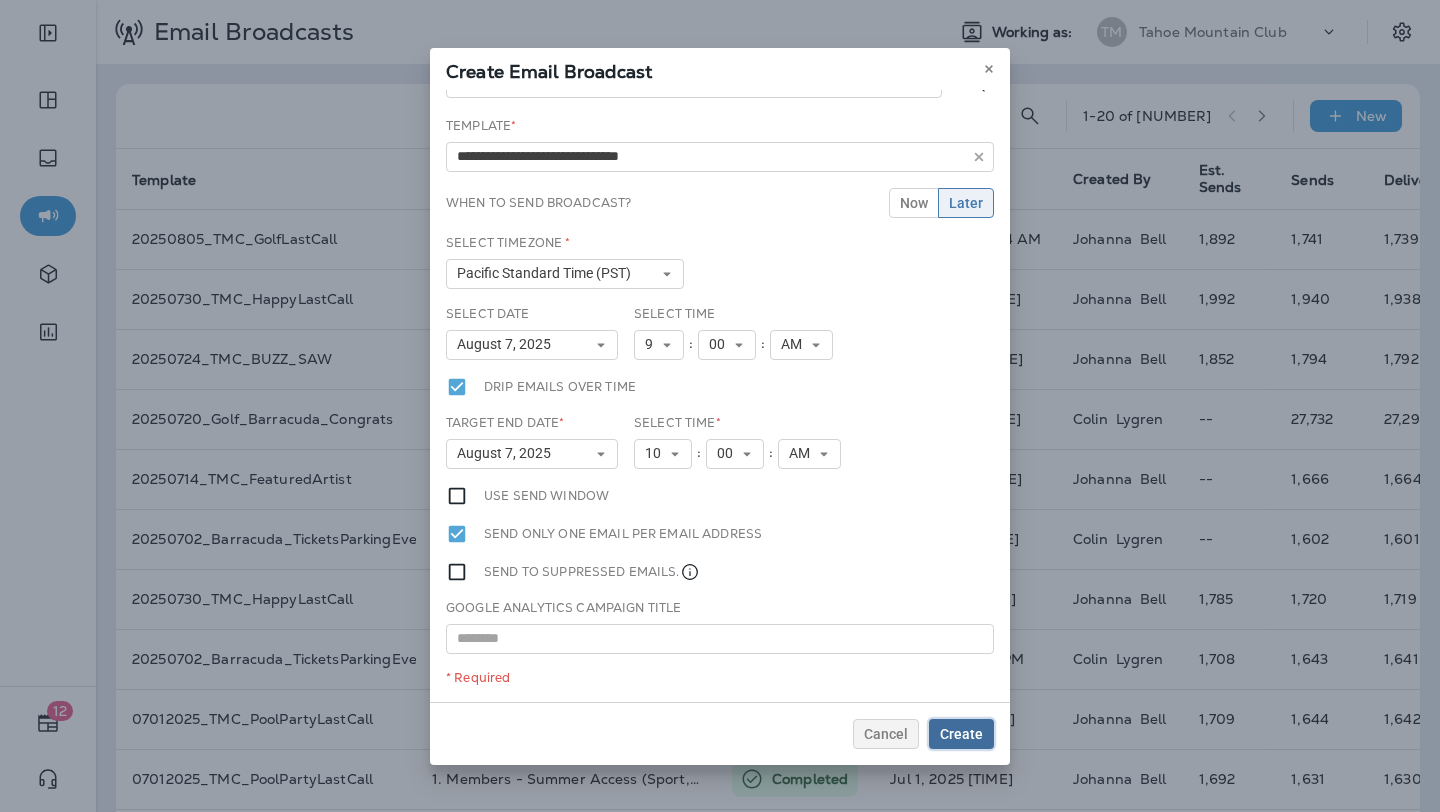 click on "Create" at bounding box center [961, 734] 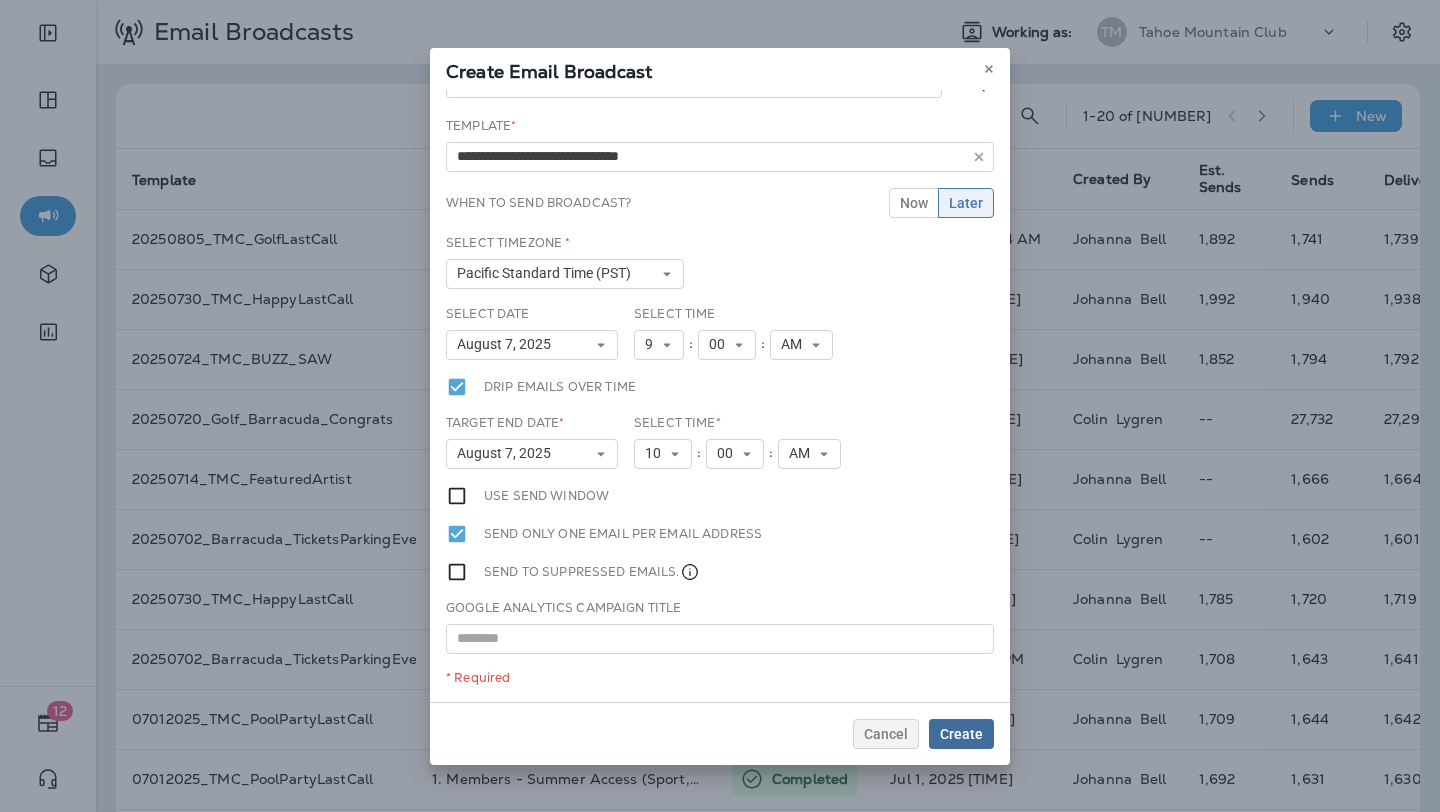 scroll, scrollTop: 0, scrollLeft: 0, axis: both 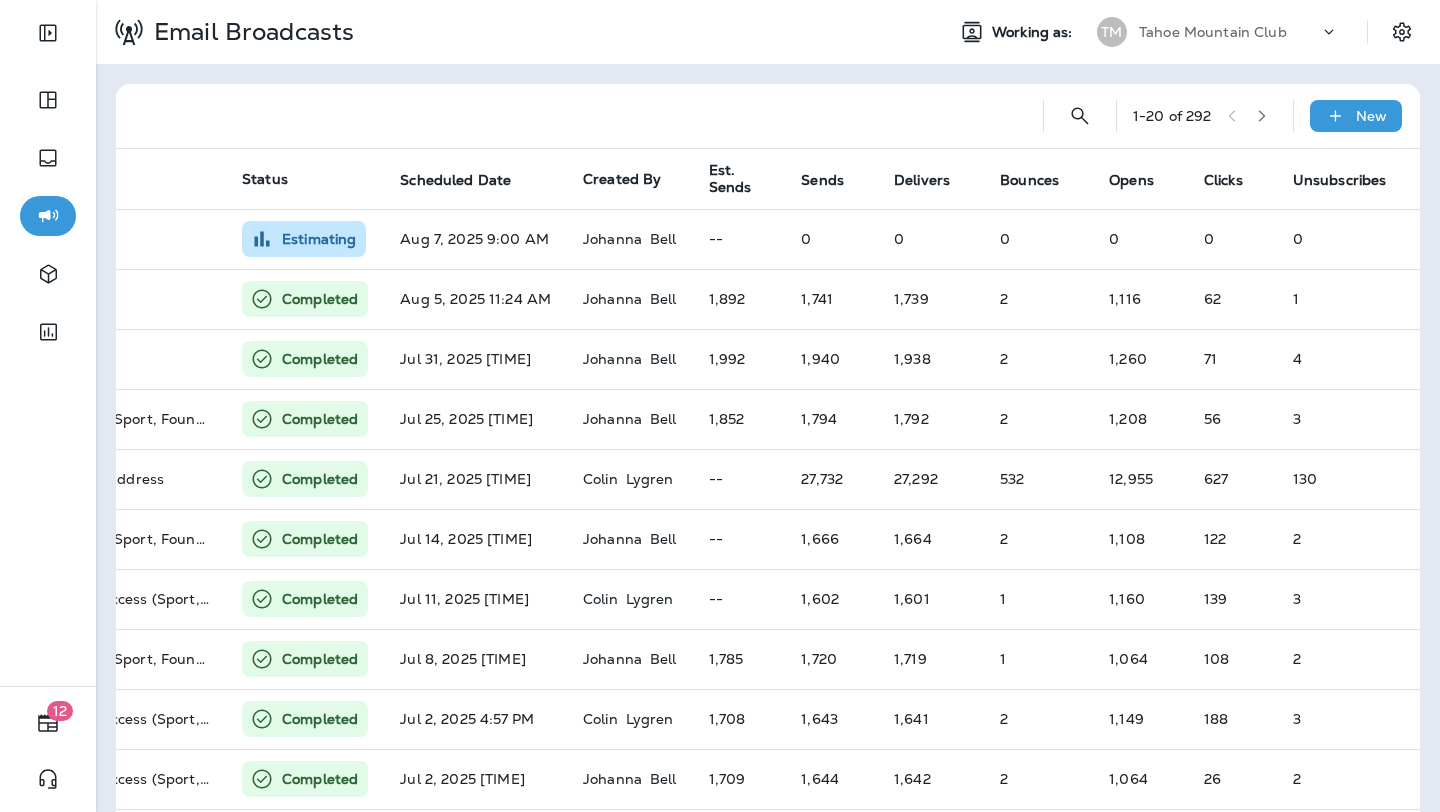 click at bounding box center (579, 116) 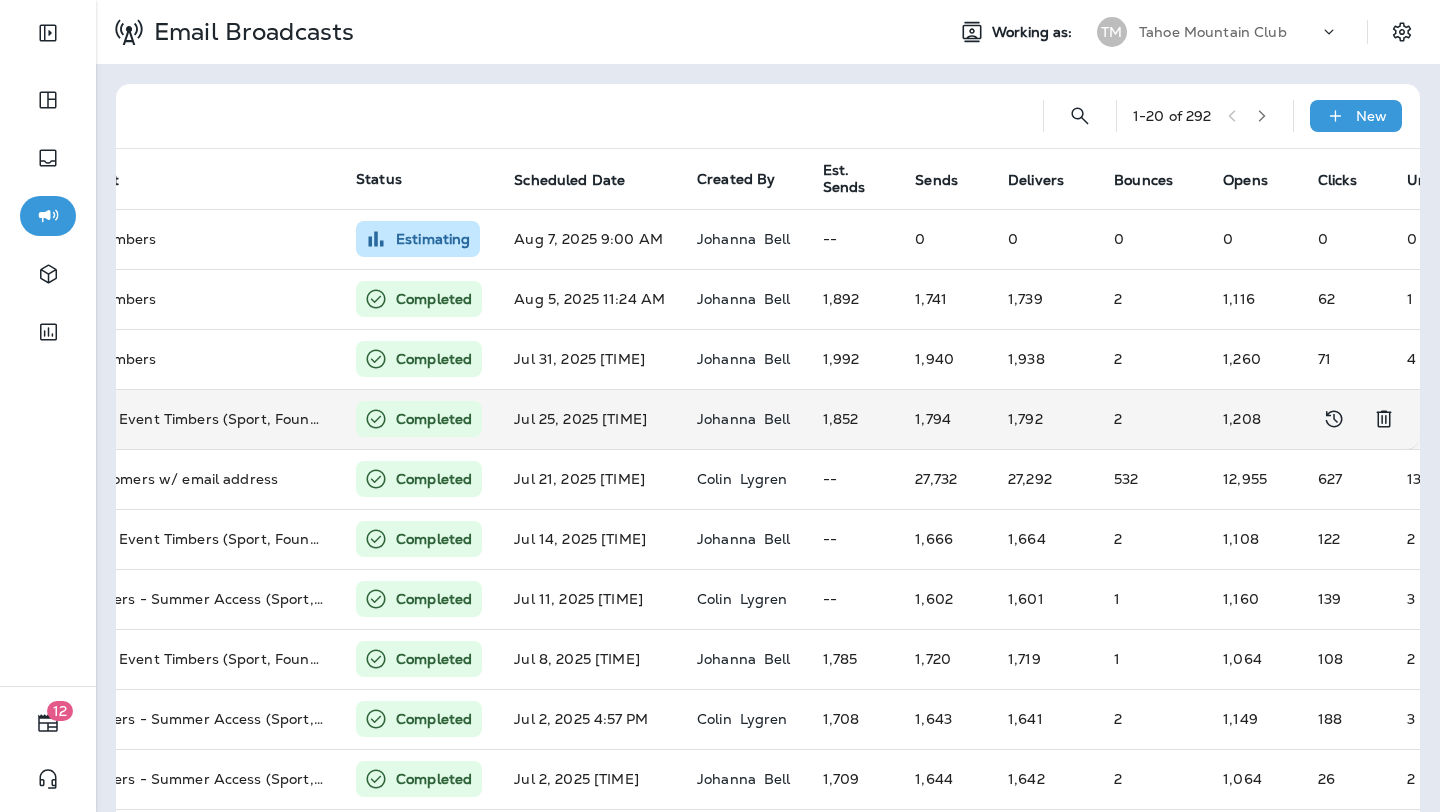 scroll, scrollTop: 0, scrollLeft: 492, axis: horizontal 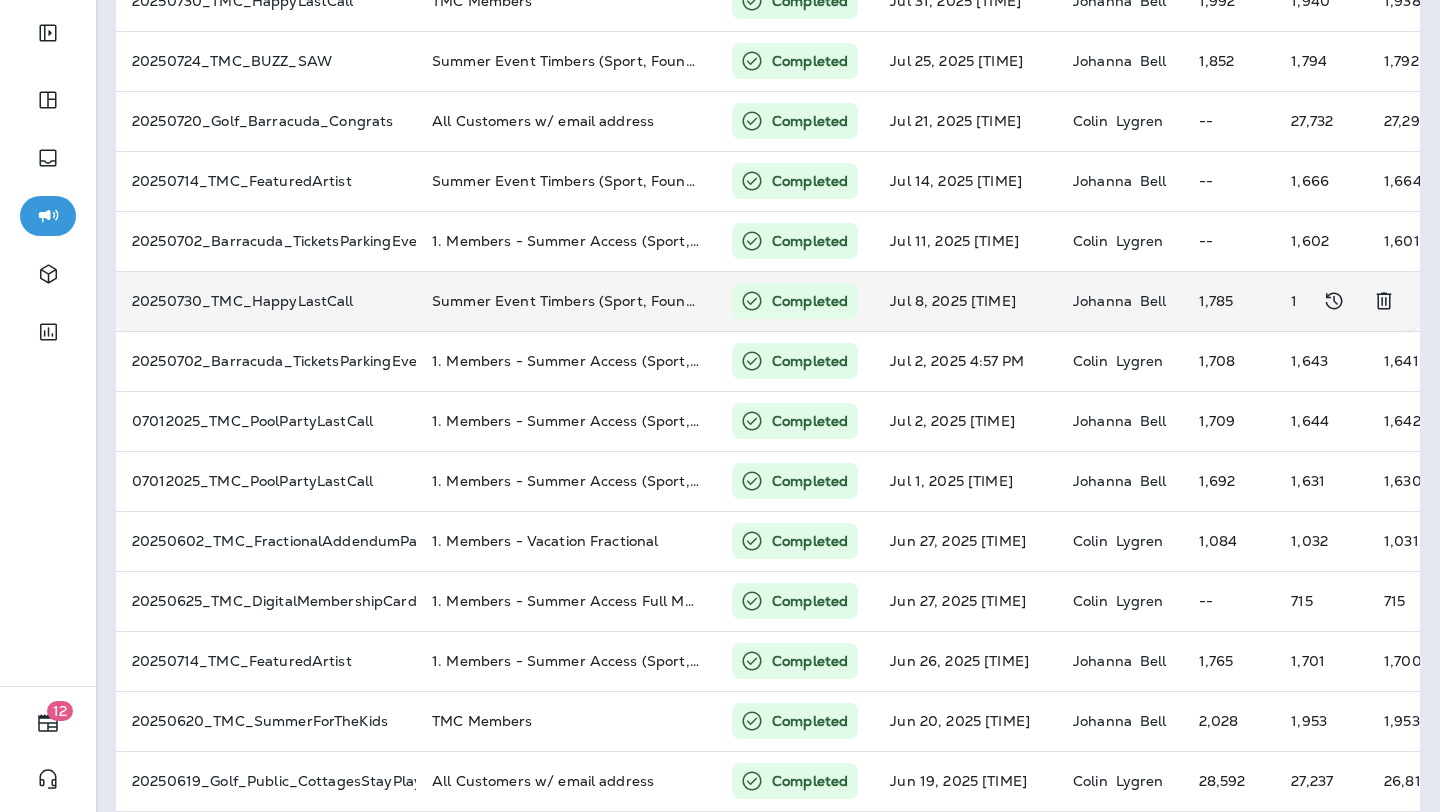 click on "20250730_TMC_HappyLastCall" at bounding box center [266, 301] 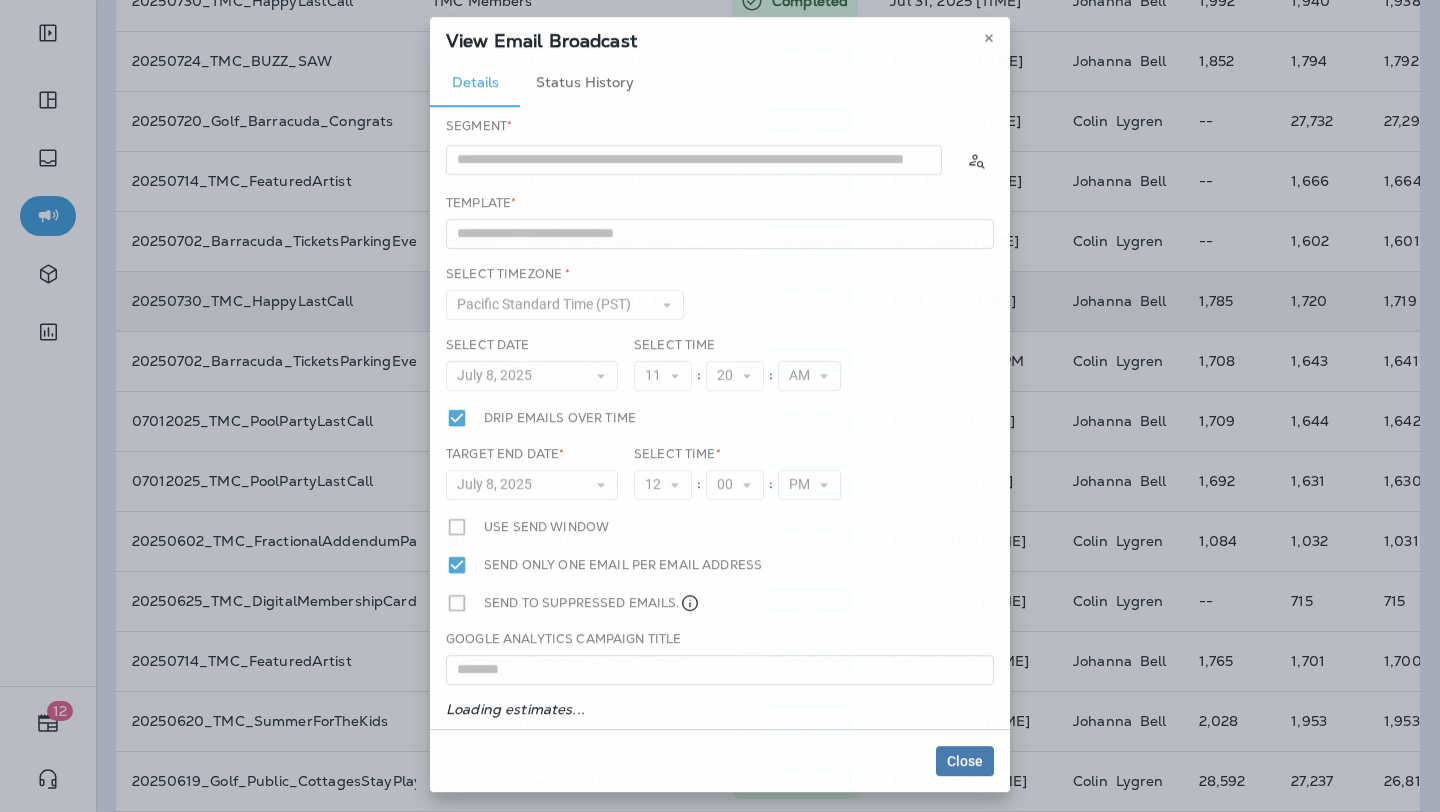 type on "**********" 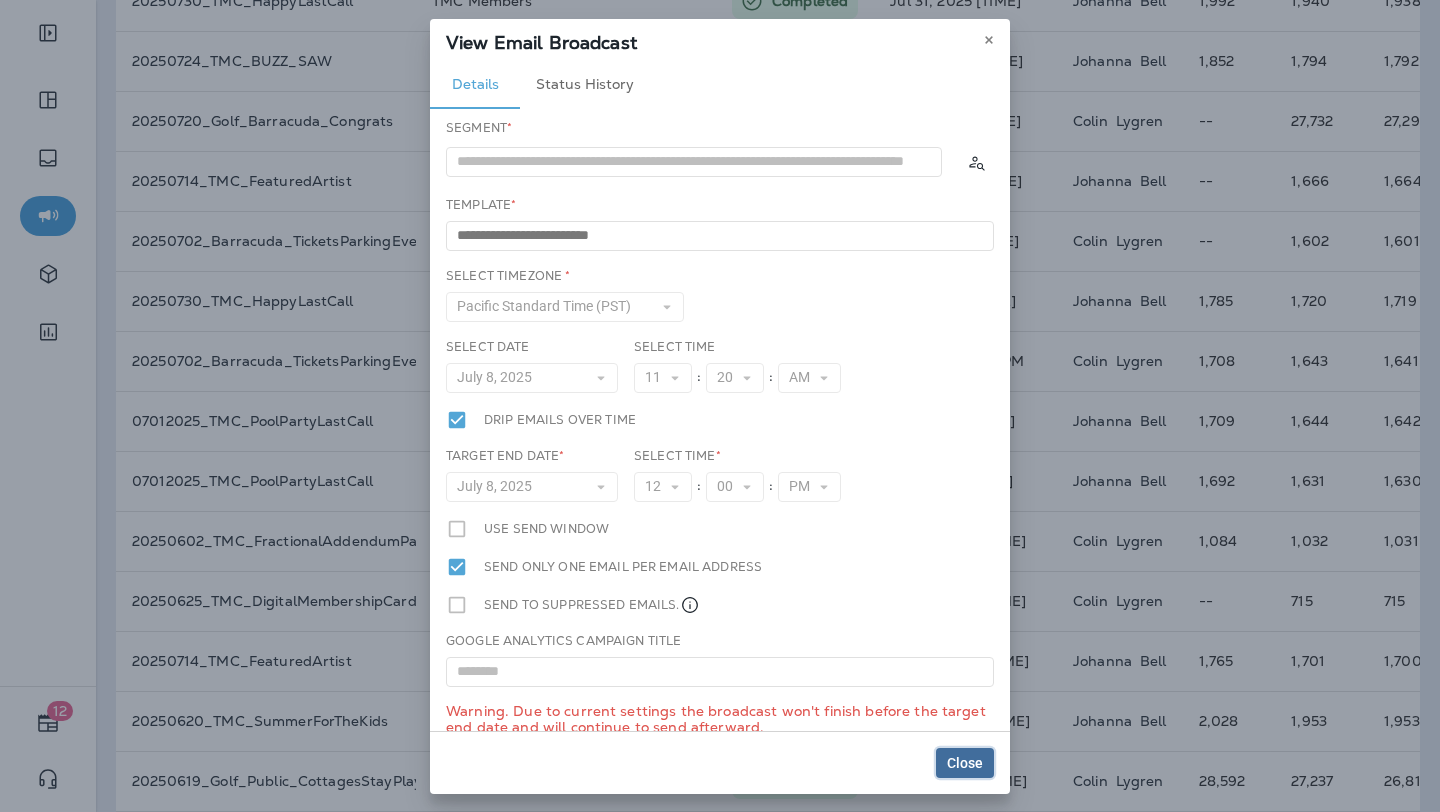 click on "Close" at bounding box center (965, 763) 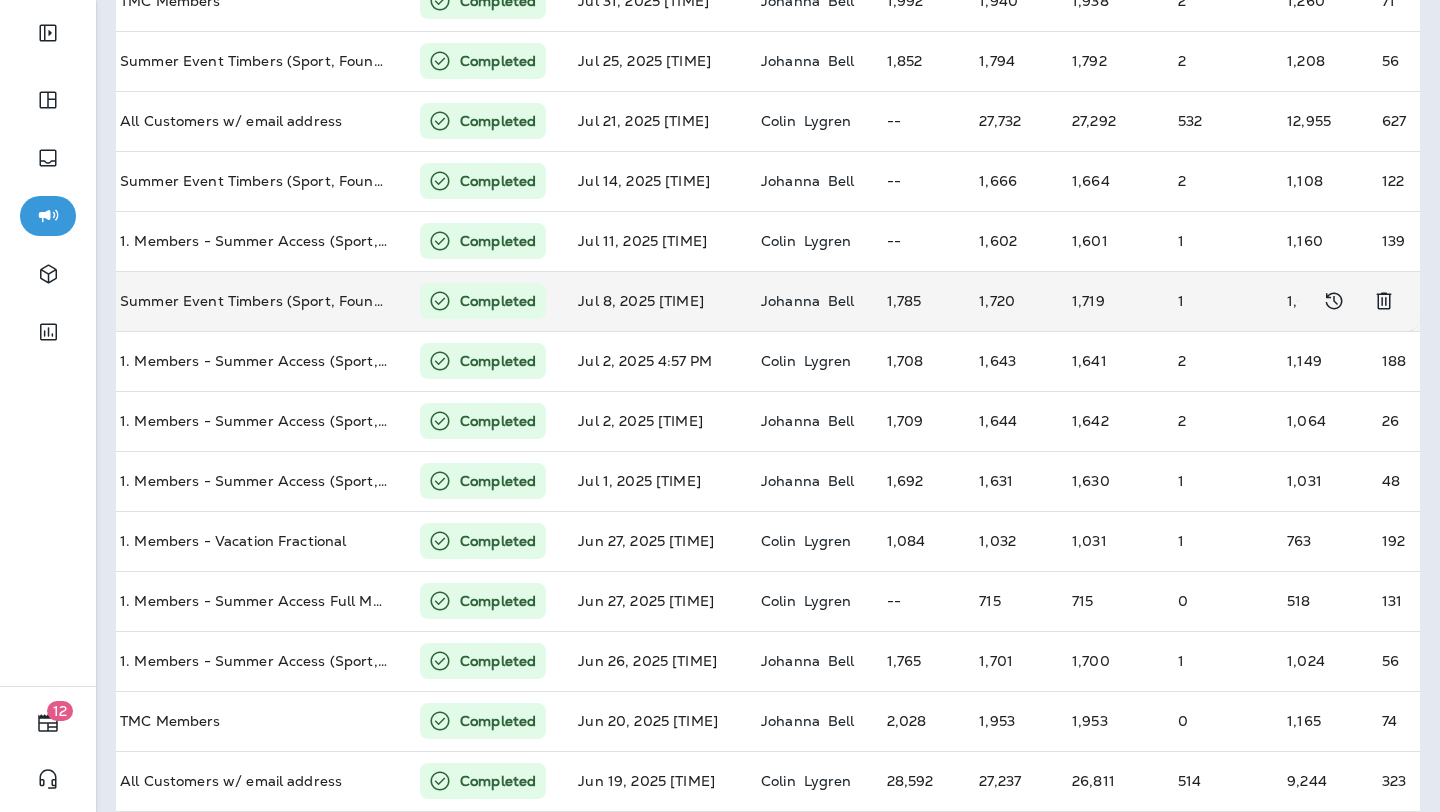 scroll, scrollTop: 0, scrollLeft: 492, axis: horizontal 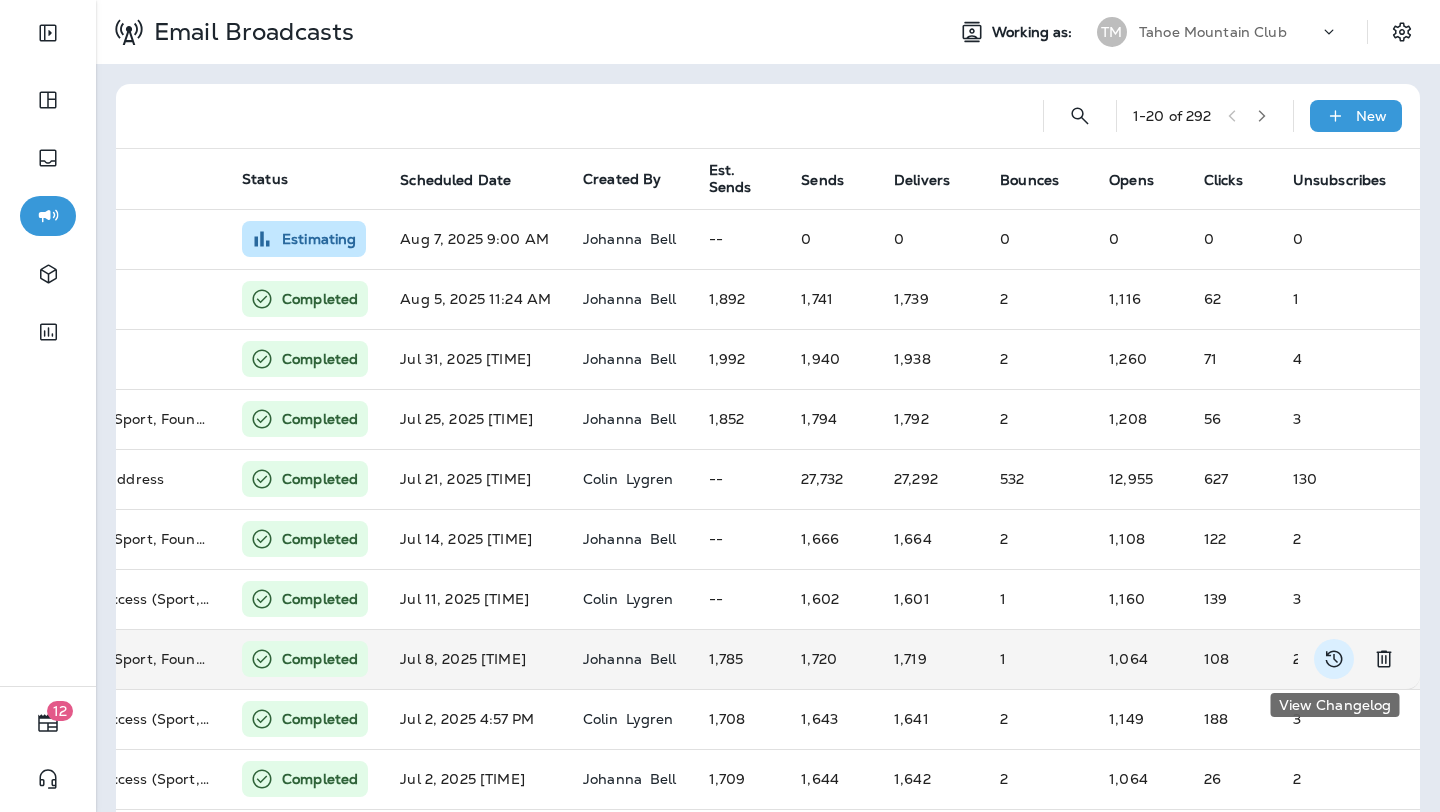click 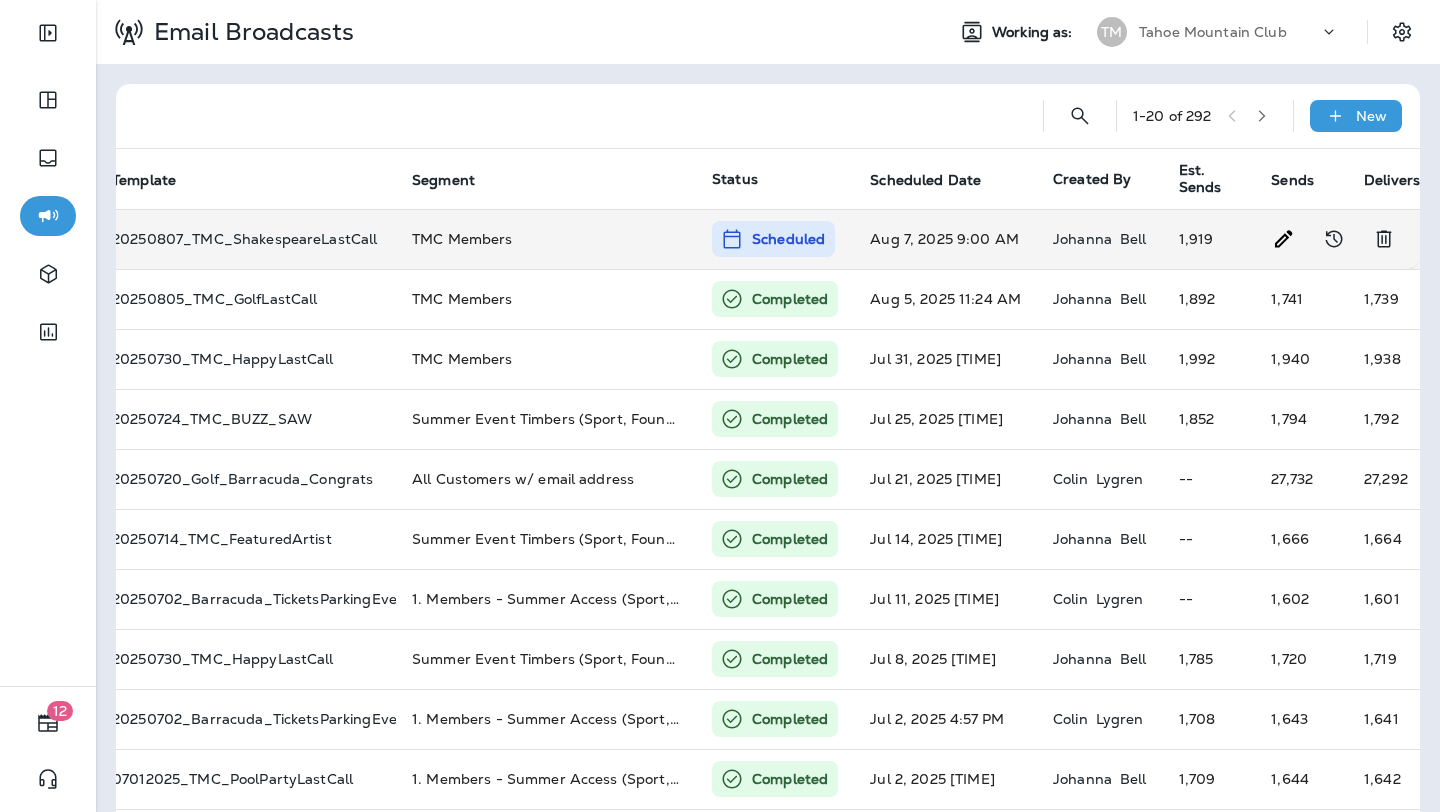scroll, scrollTop: 0, scrollLeft: 0, axis: both 